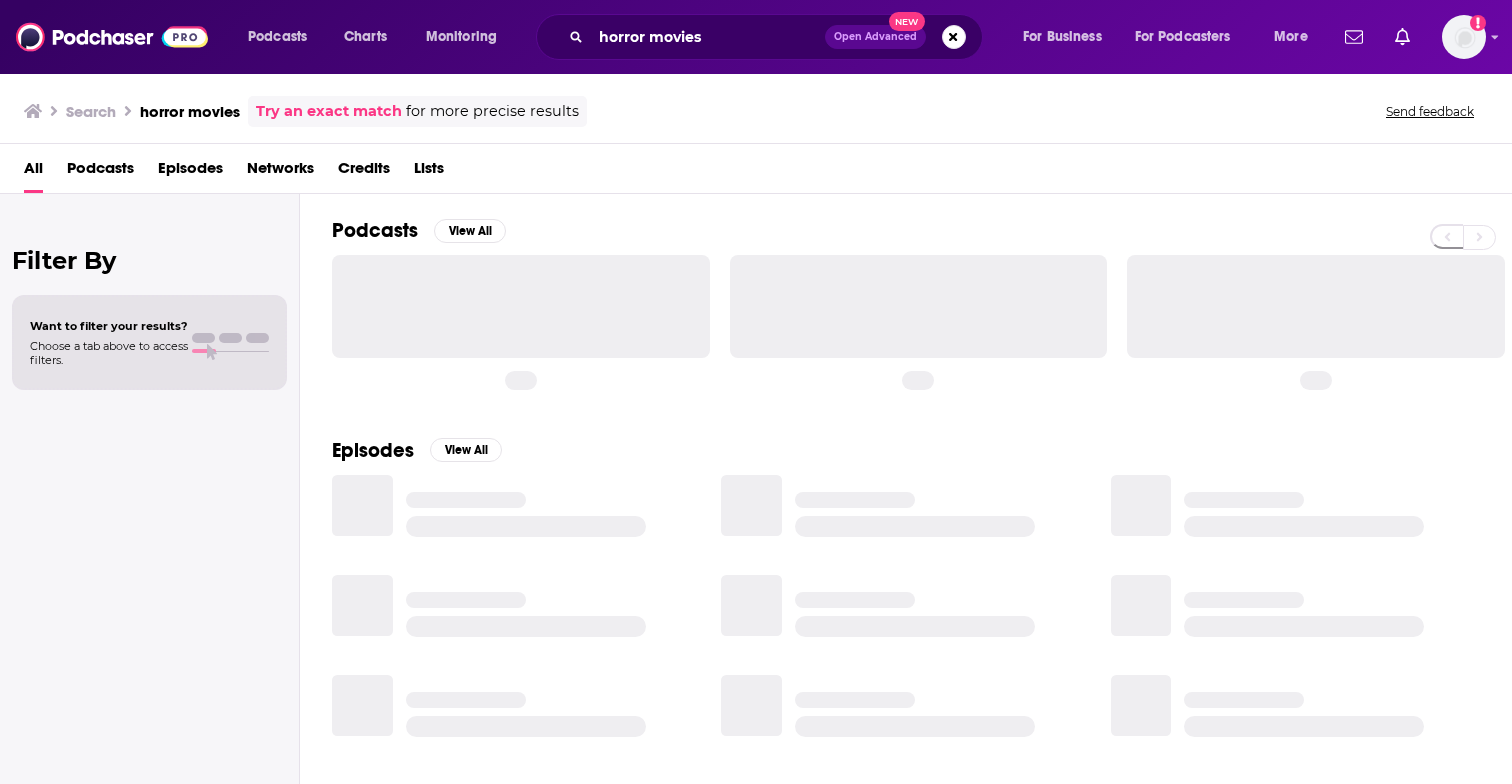 scroll, scrollTop: 0, scrollLeft: 0, axis: both 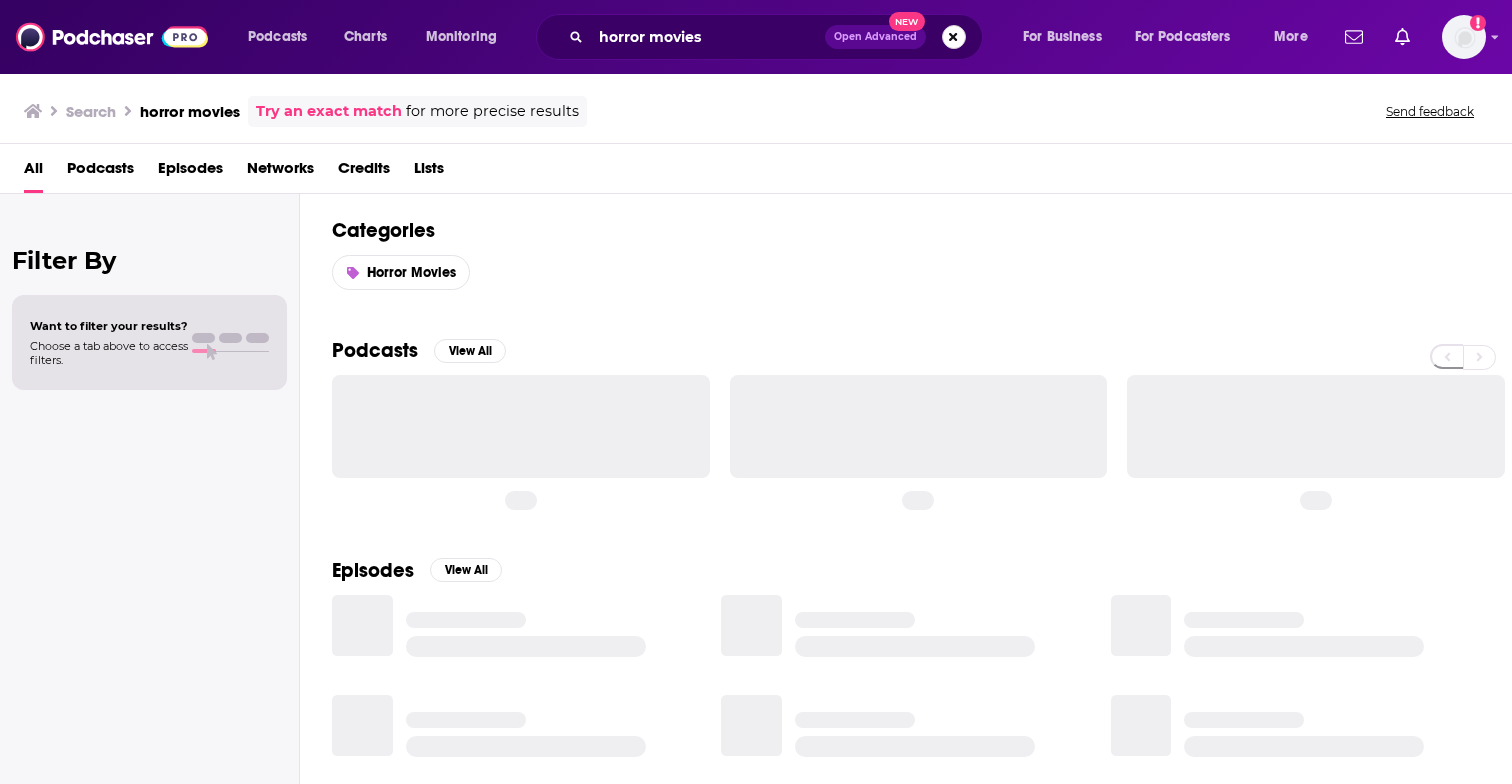 click at bounding box center [954, 37] 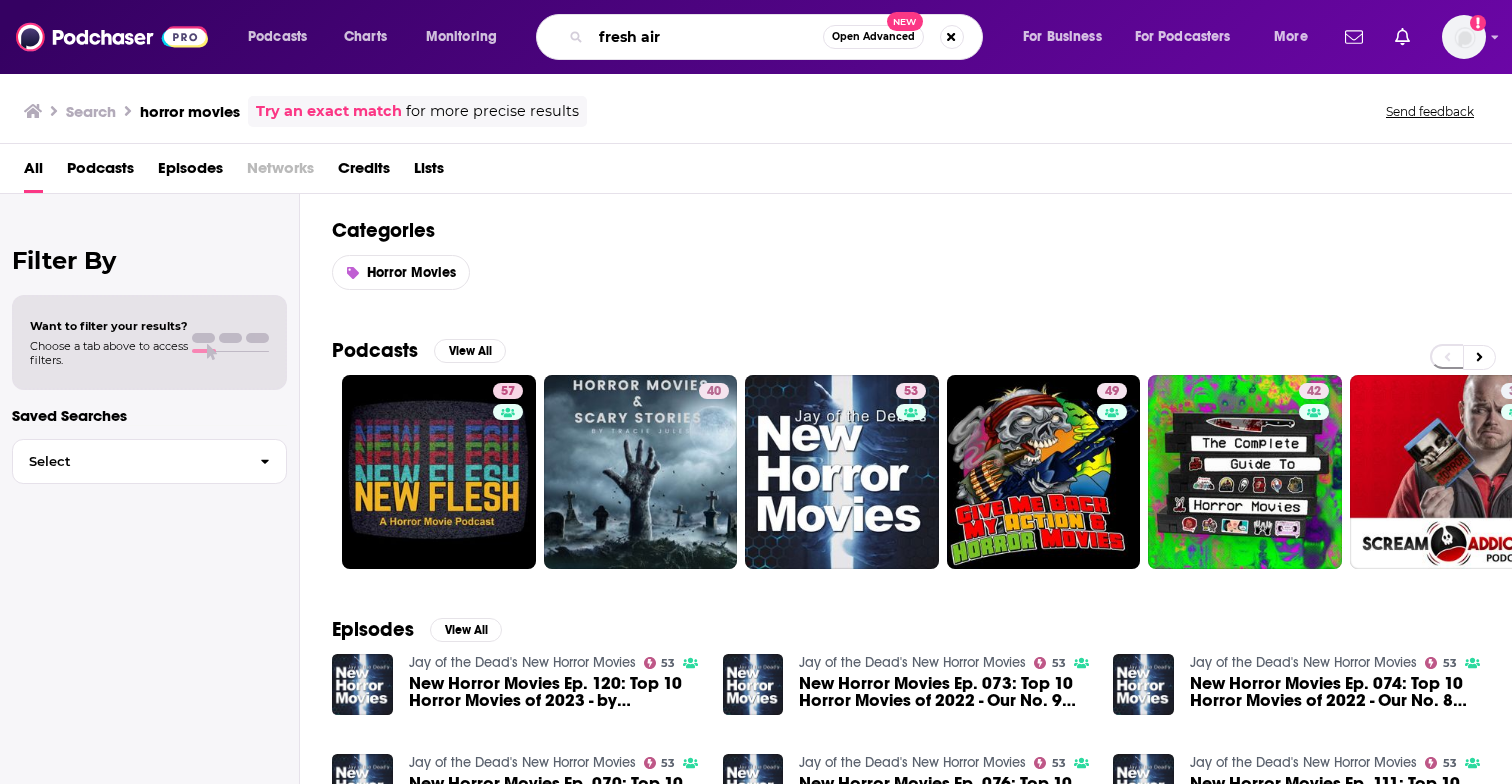 type on "fresh air" 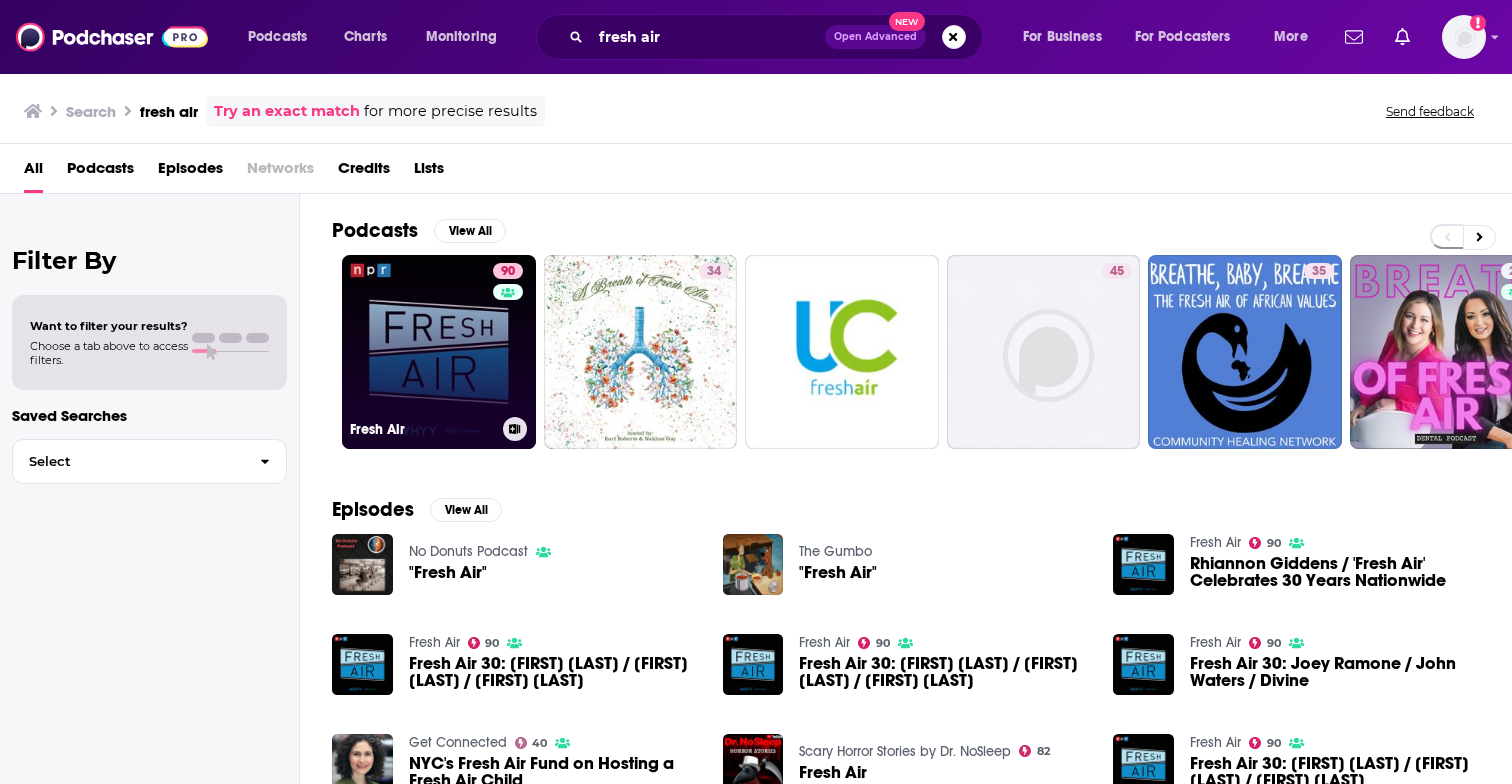 click on "90 Fresh Air" at bounding box center [439, 352] 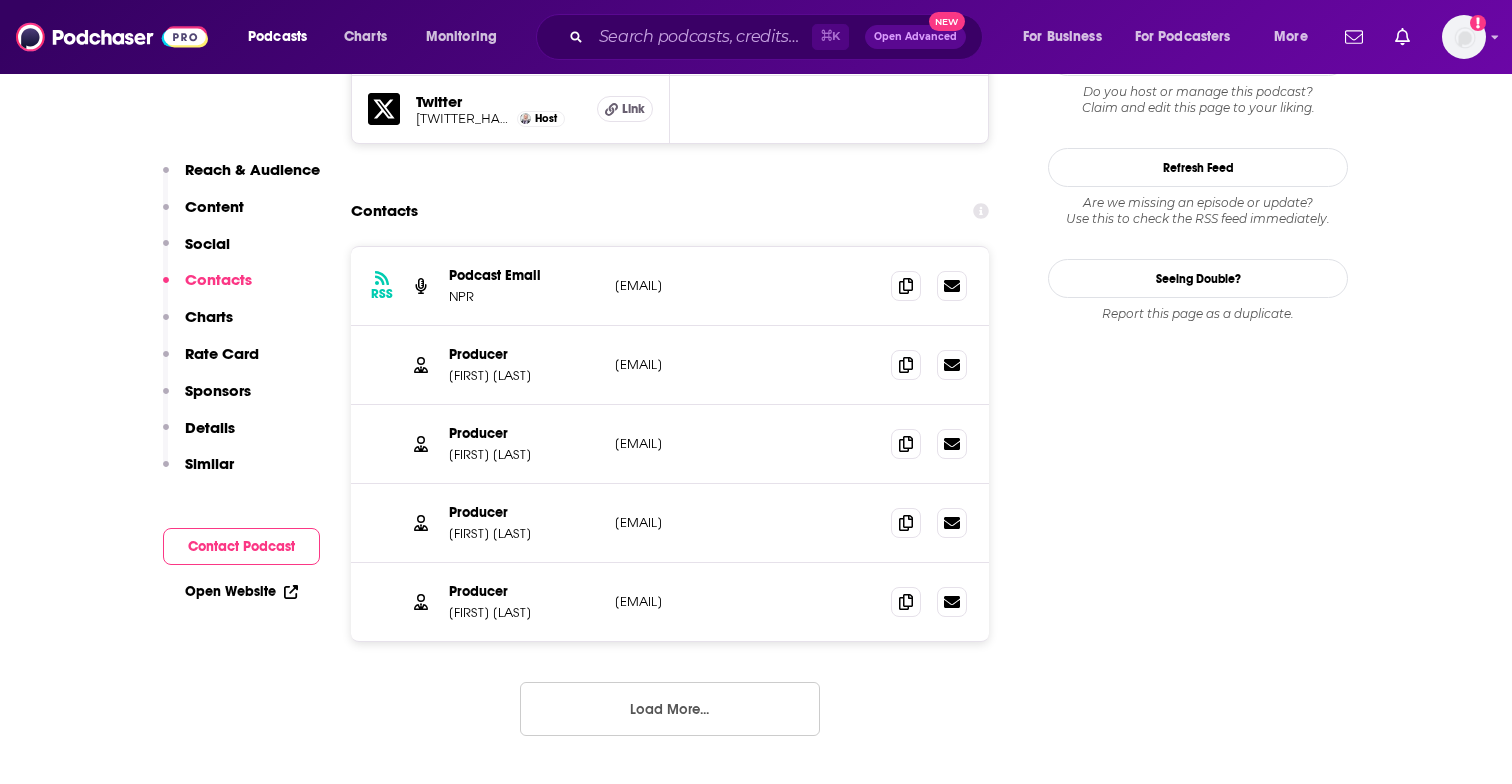 scroll, scrollTop: 2003, scrollLeft: 0, axis: vertical 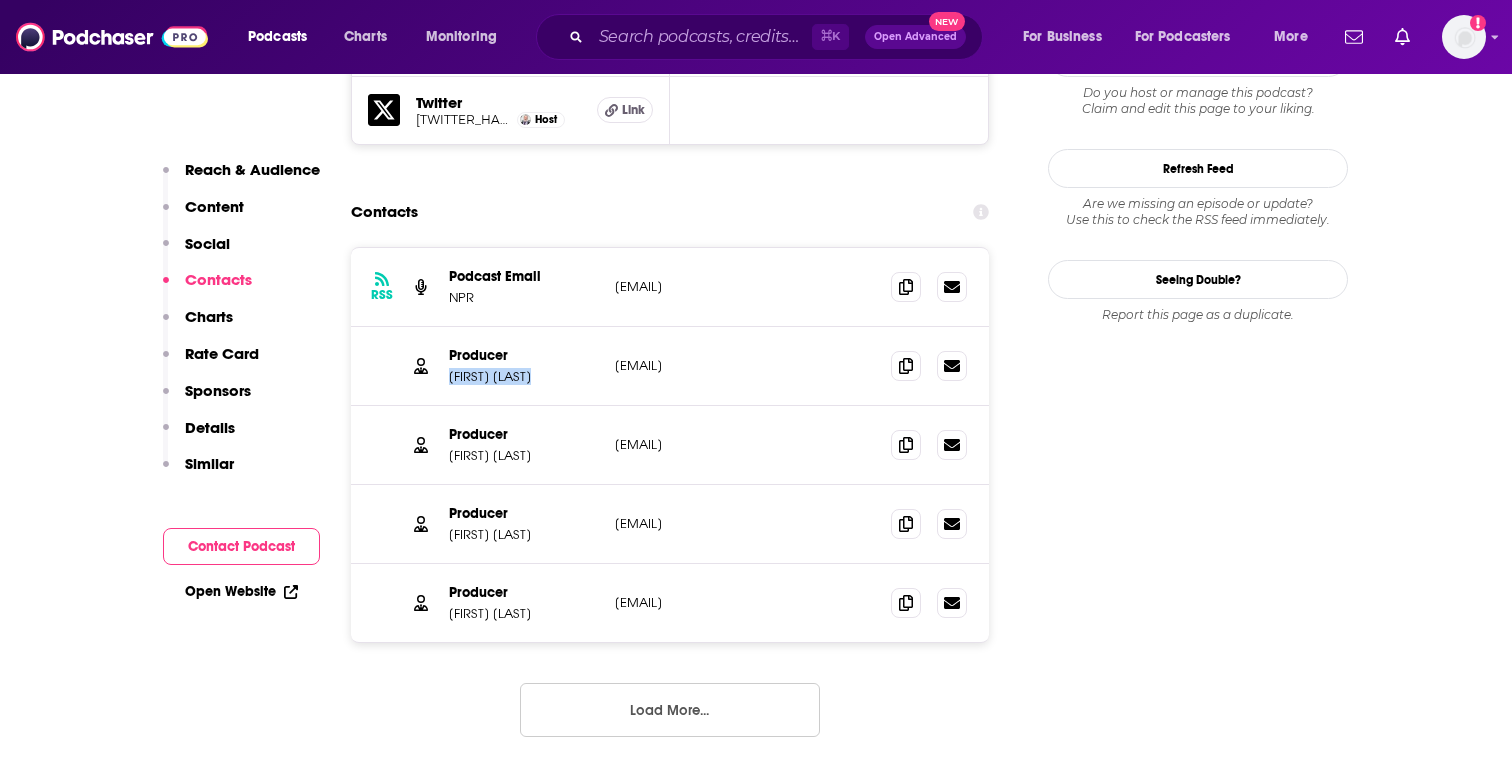 drag, startPoint x: 537, startPoint y: 385, endPoint x: 446, endPoint y: 383, distance: 91.02197 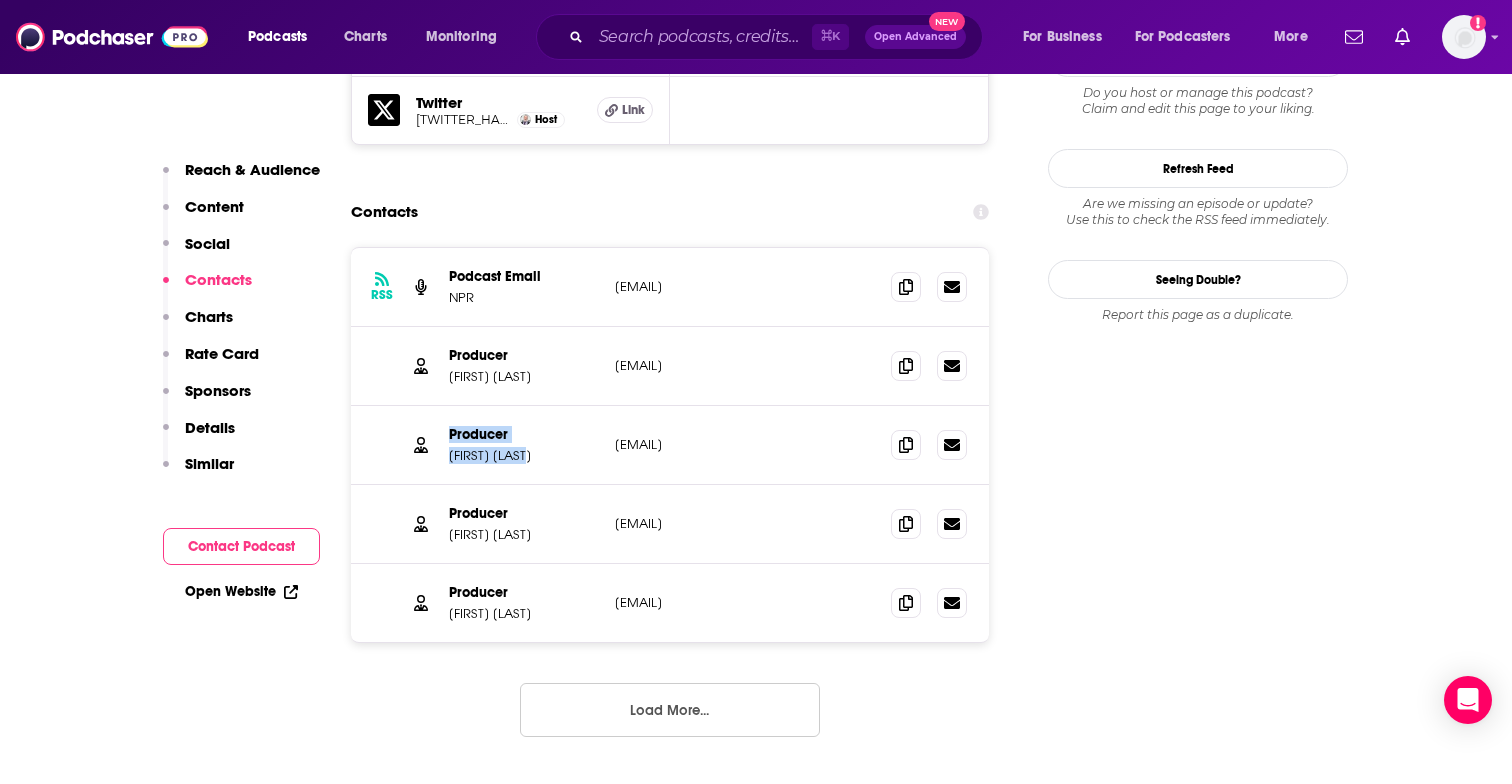 drag, startPoint x: 524, startPoint y: 466, endPoint x: 432, endPoint y: 465, distance: 92.00543 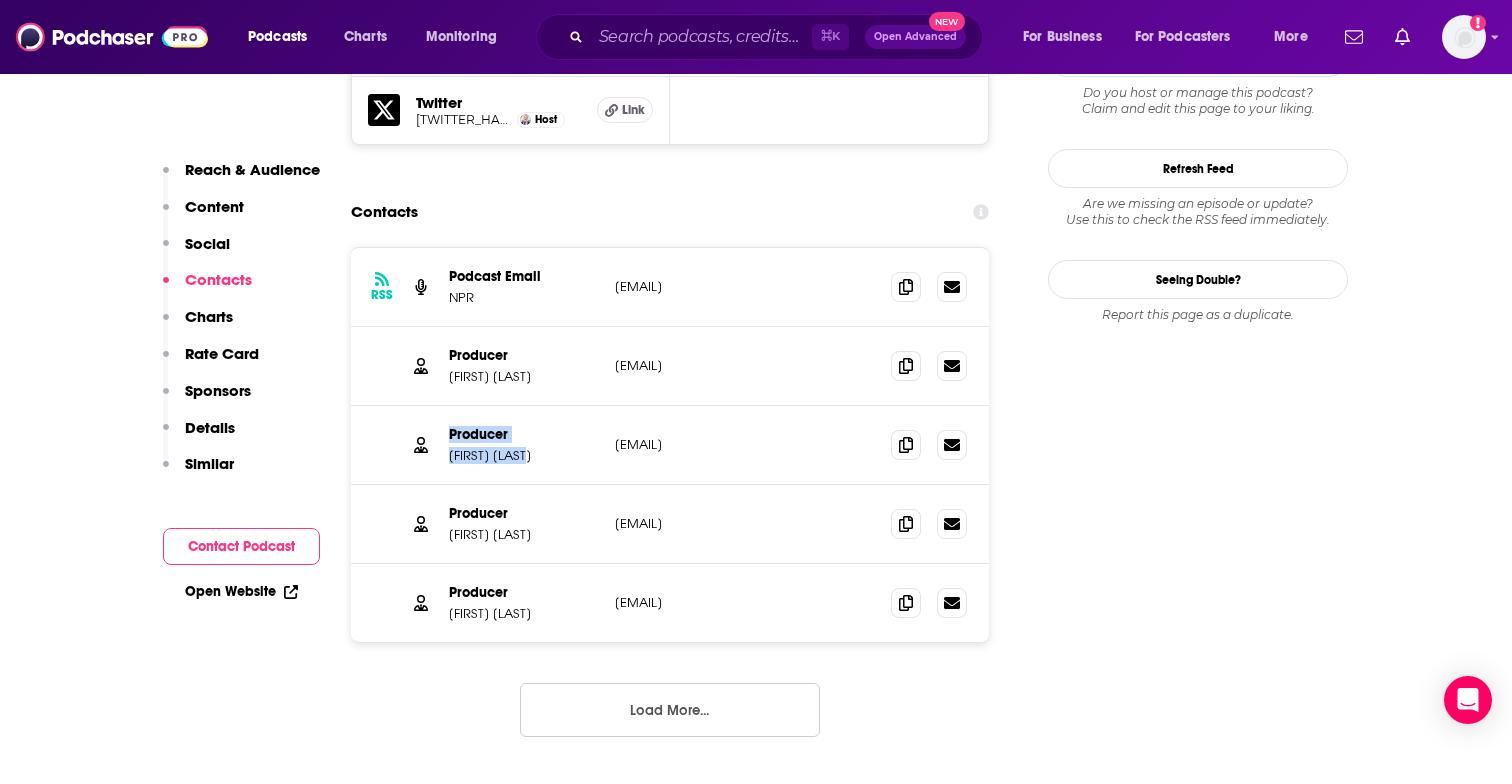 click on "Producer [FIRST] [LAST] [EMAIL] [EMAIL]" at bounding box center (670, 445) 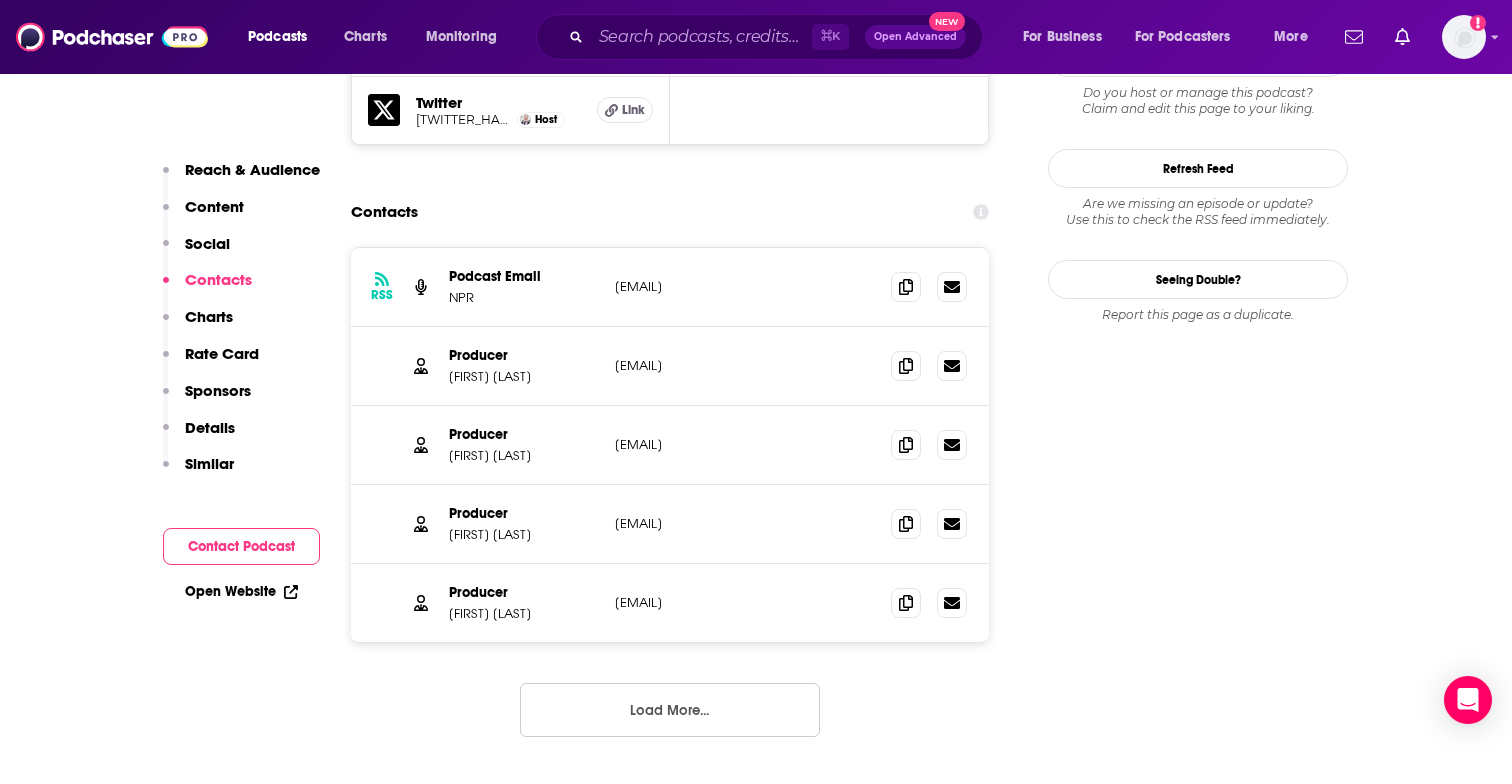 click on "Producer [FIRST] [LAST] [EMAIL] [EMAIL]" at bounding box center [670, 445] 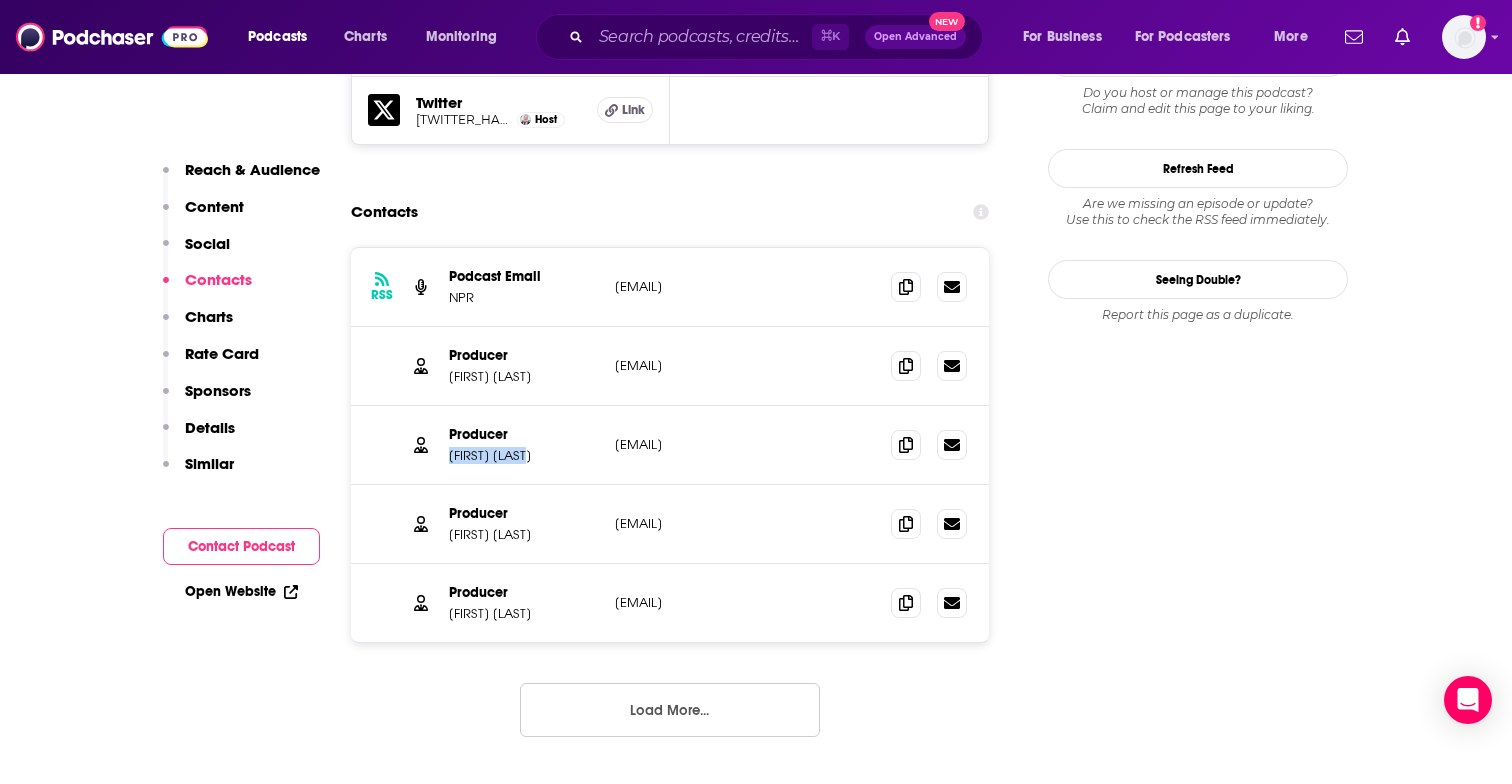 drag, startPoint x: 449, startPoint y: 465, endPoint x: 526, endPoint y: 466, distance: 77.00649 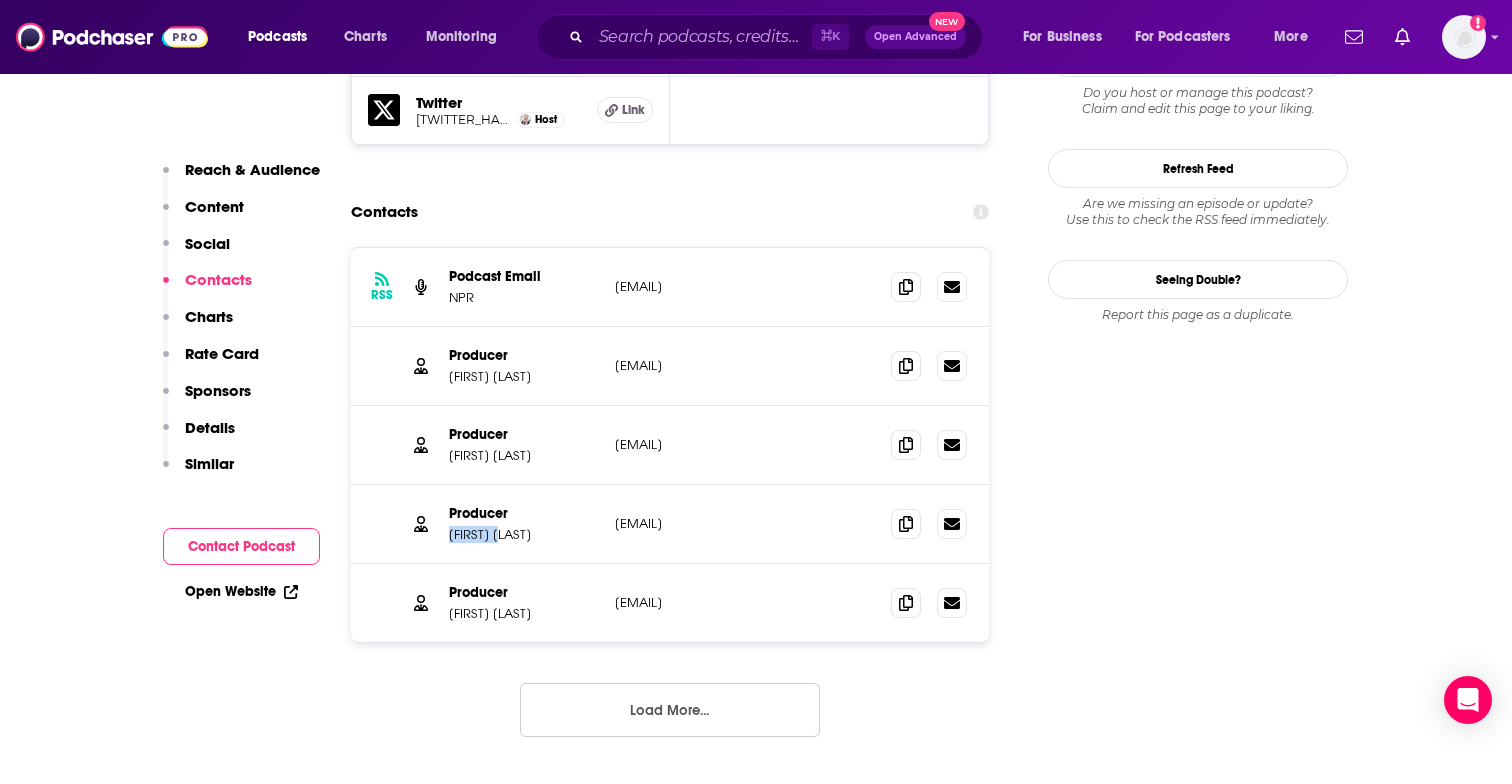 drag, startPoint x: 508, startPoint y: 543, endPoint x: 443, endPoint y: 543, distance: 65 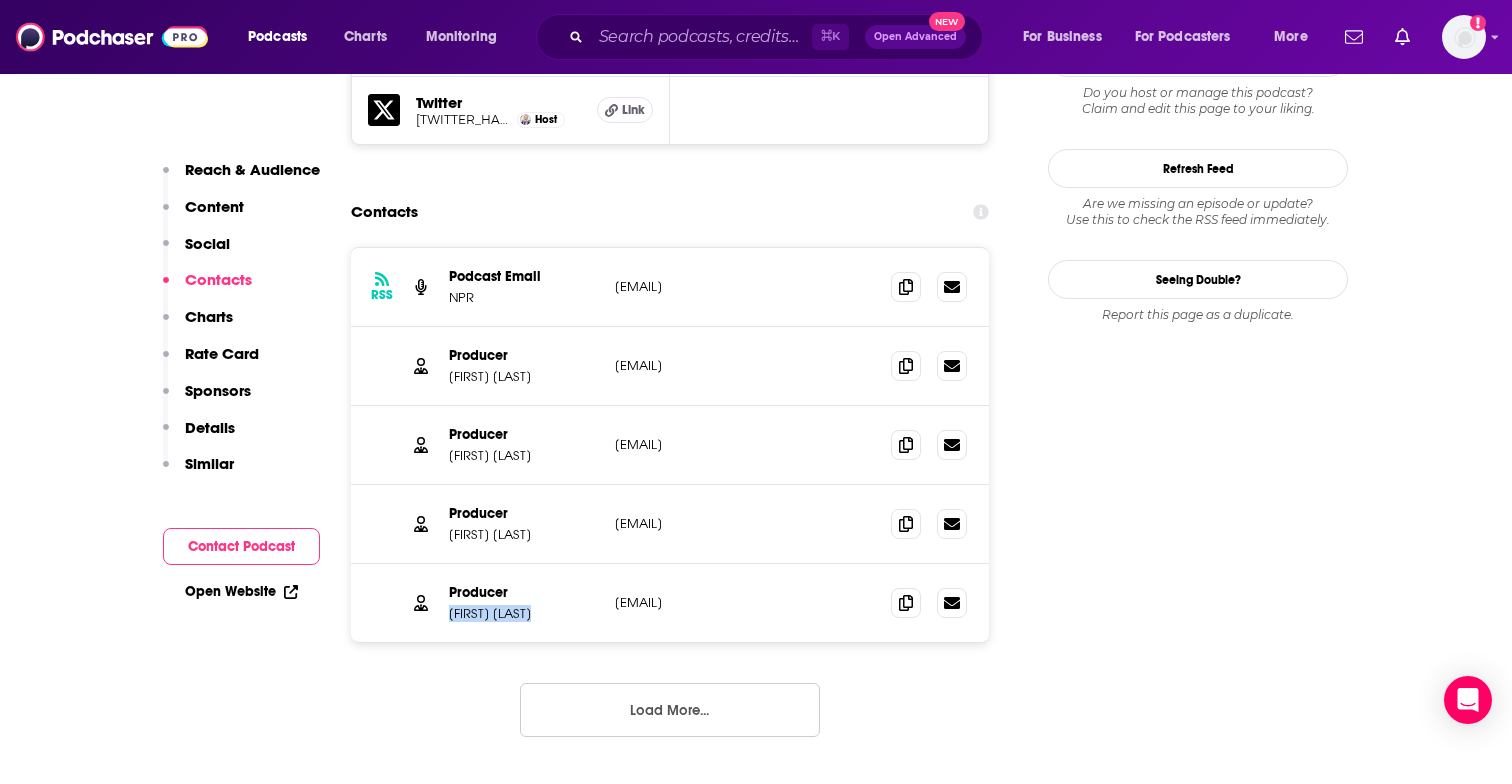 drag, startPoint x: 551, startPoint y: 622, endPoint x: 448, endPoint y: 626, distance: 103.077644 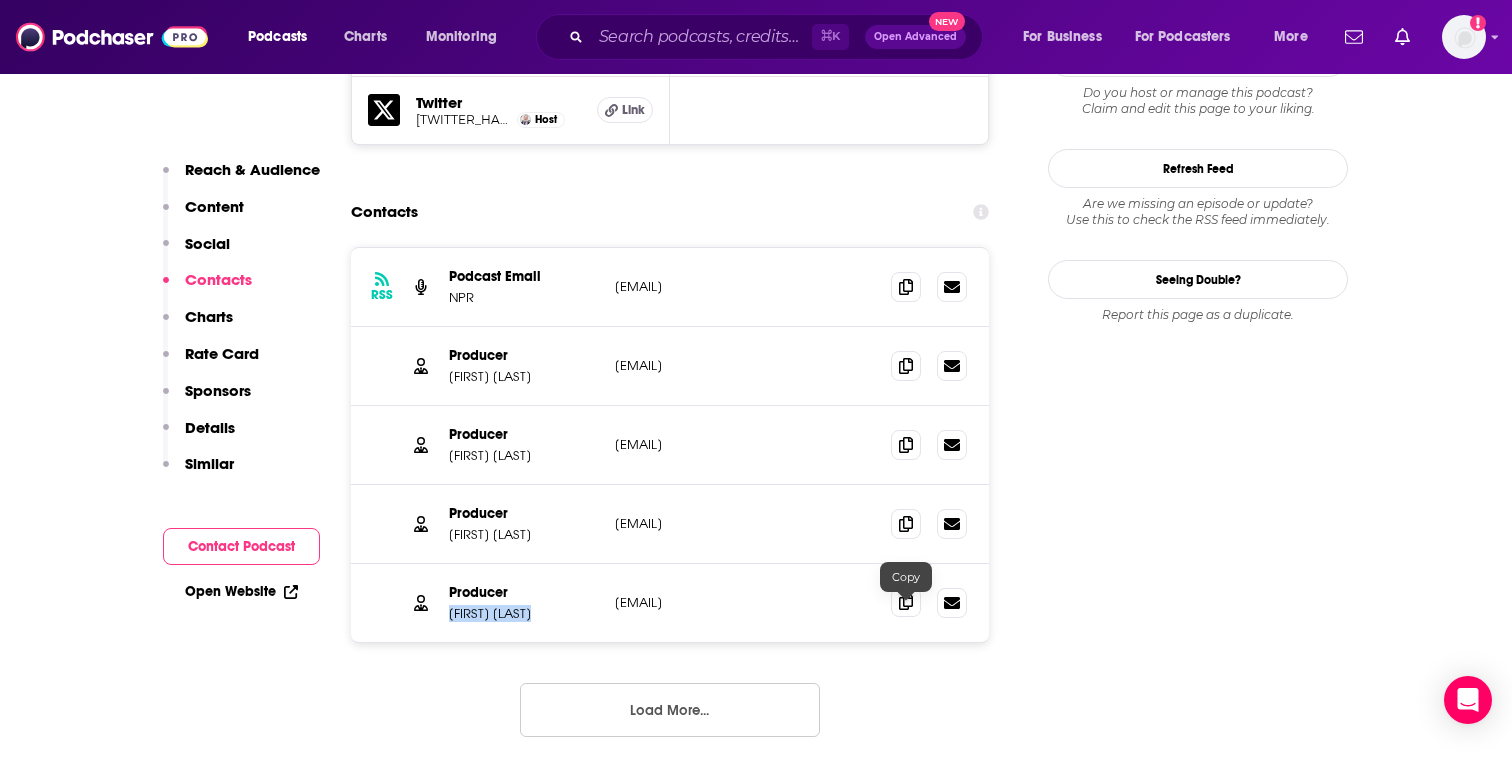 click 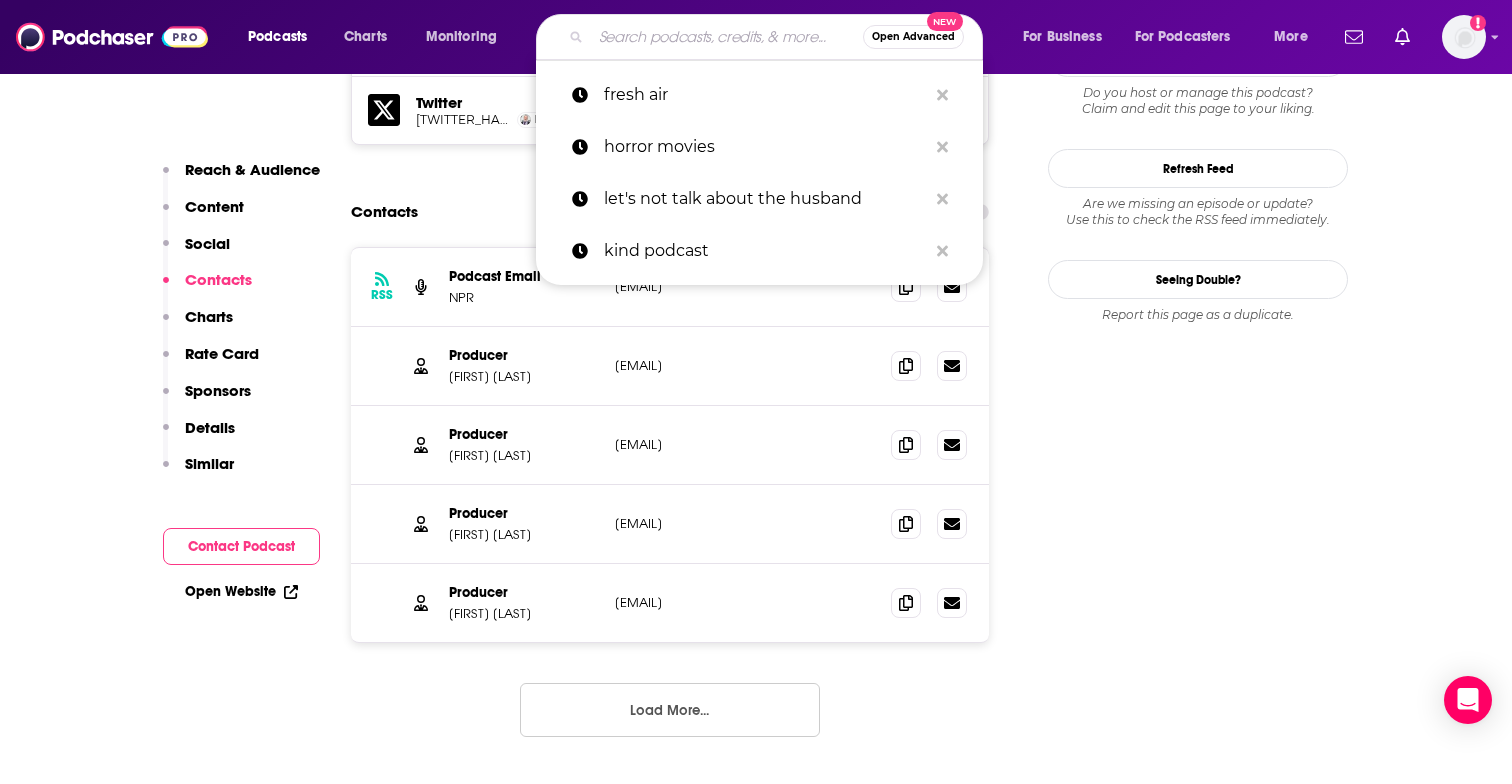 click at bounding box center [727, 37] 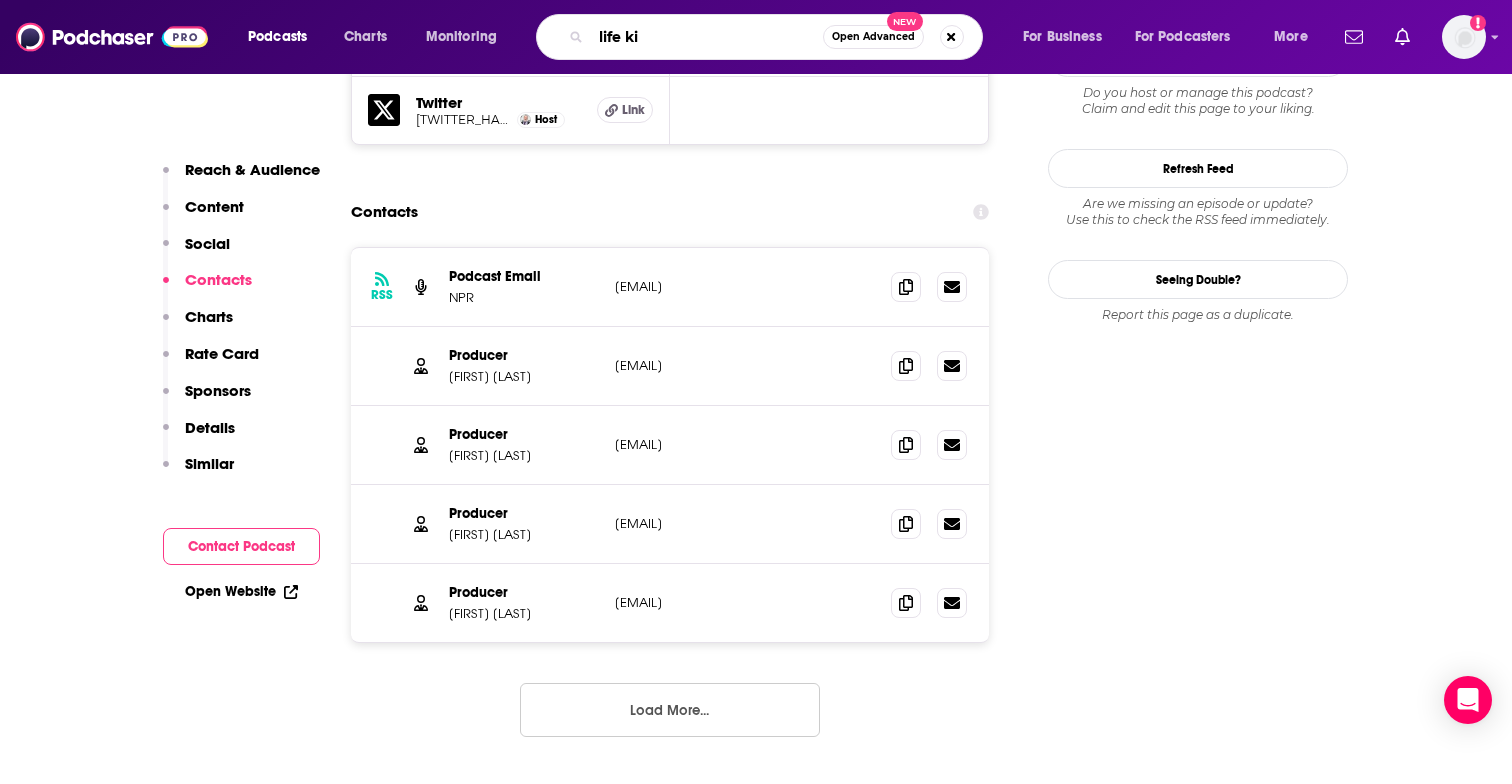 type on "life kit" 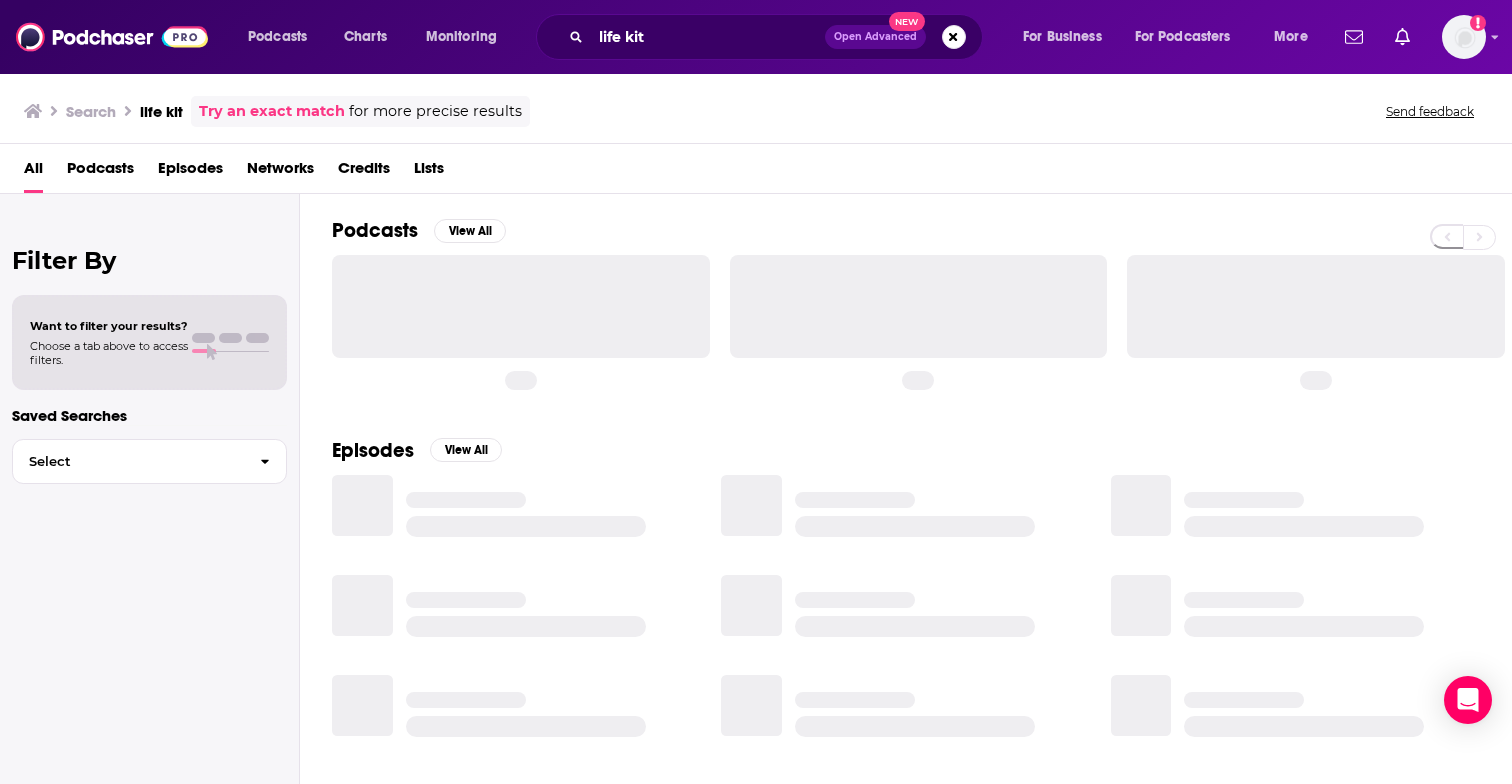 scroll, scrollTop: 0, scrollLeft: 0, axis: both 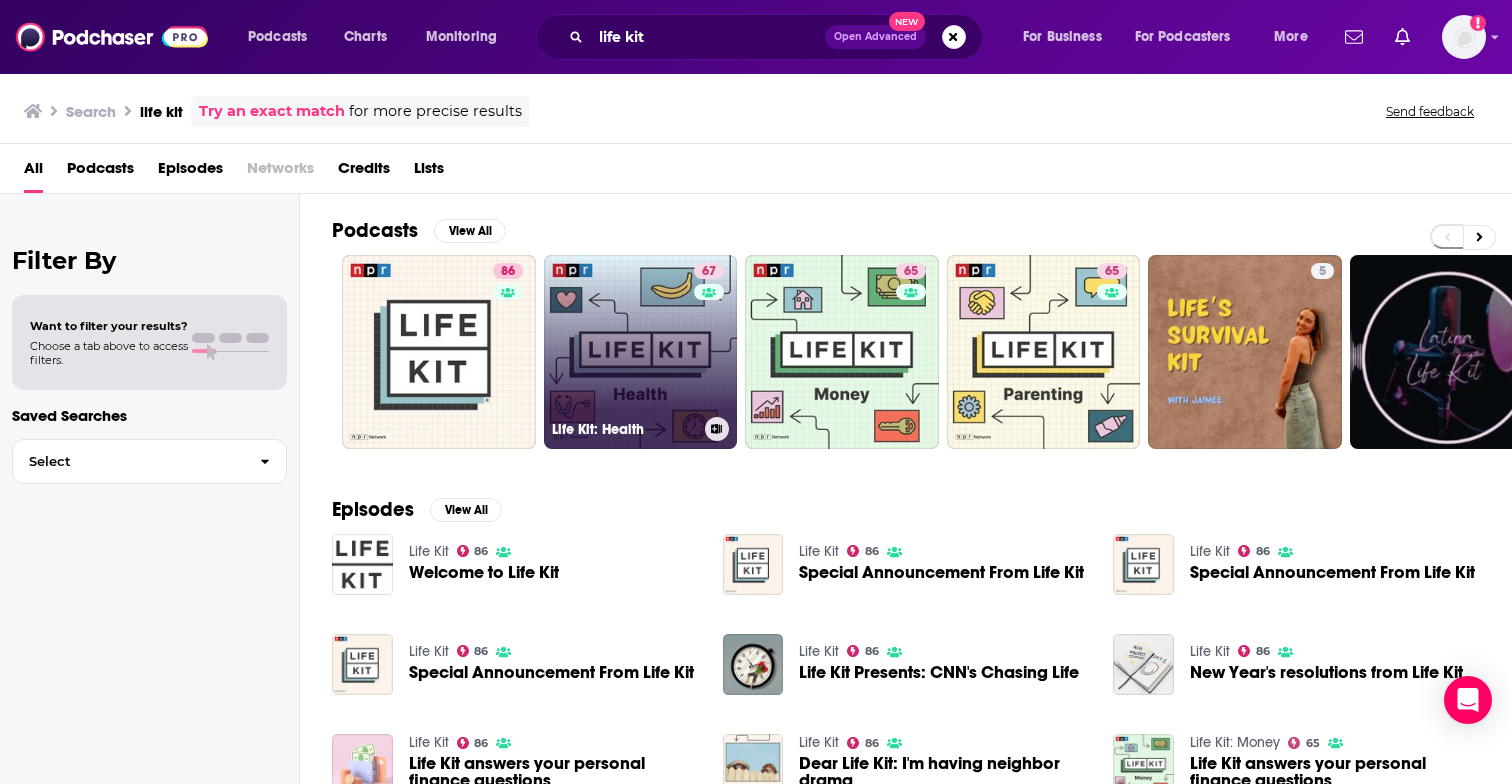 click on "67 Life Kit: Health" at bounding box center [641, 352] 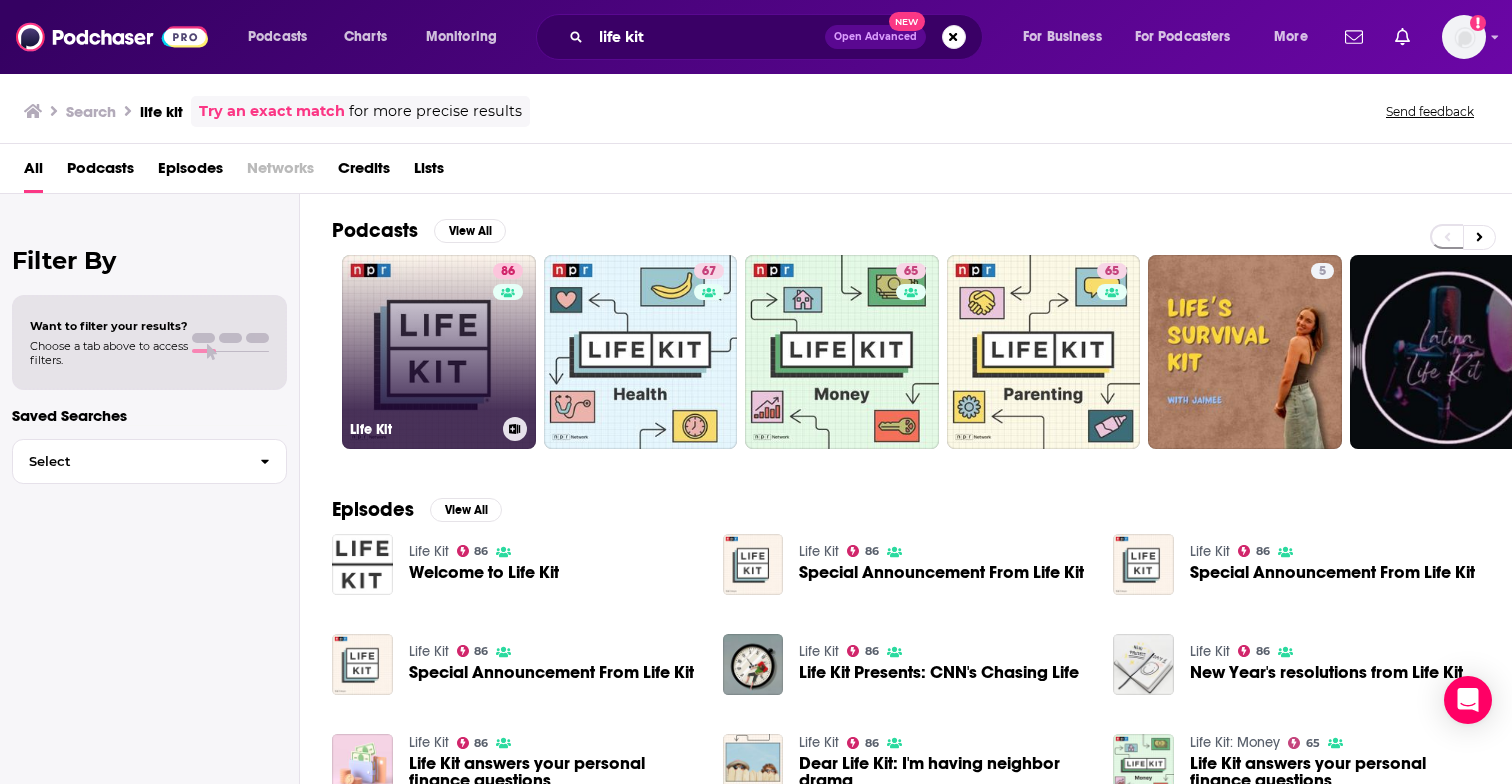 click on "86 Life Kit" at bounding box center [439, 352] 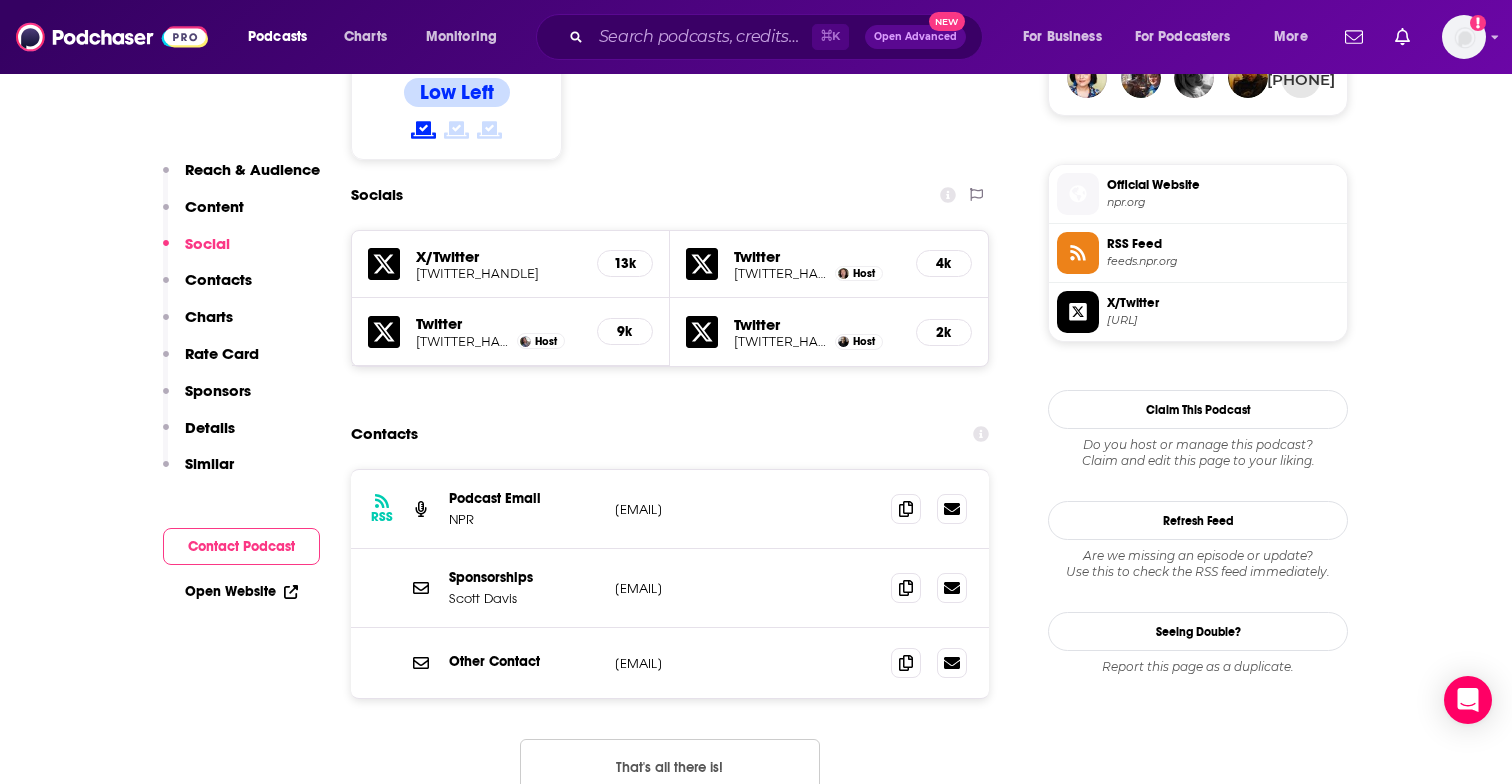 scroll, scrollTop: 1595, scrollLeft: 0, axis: vertical 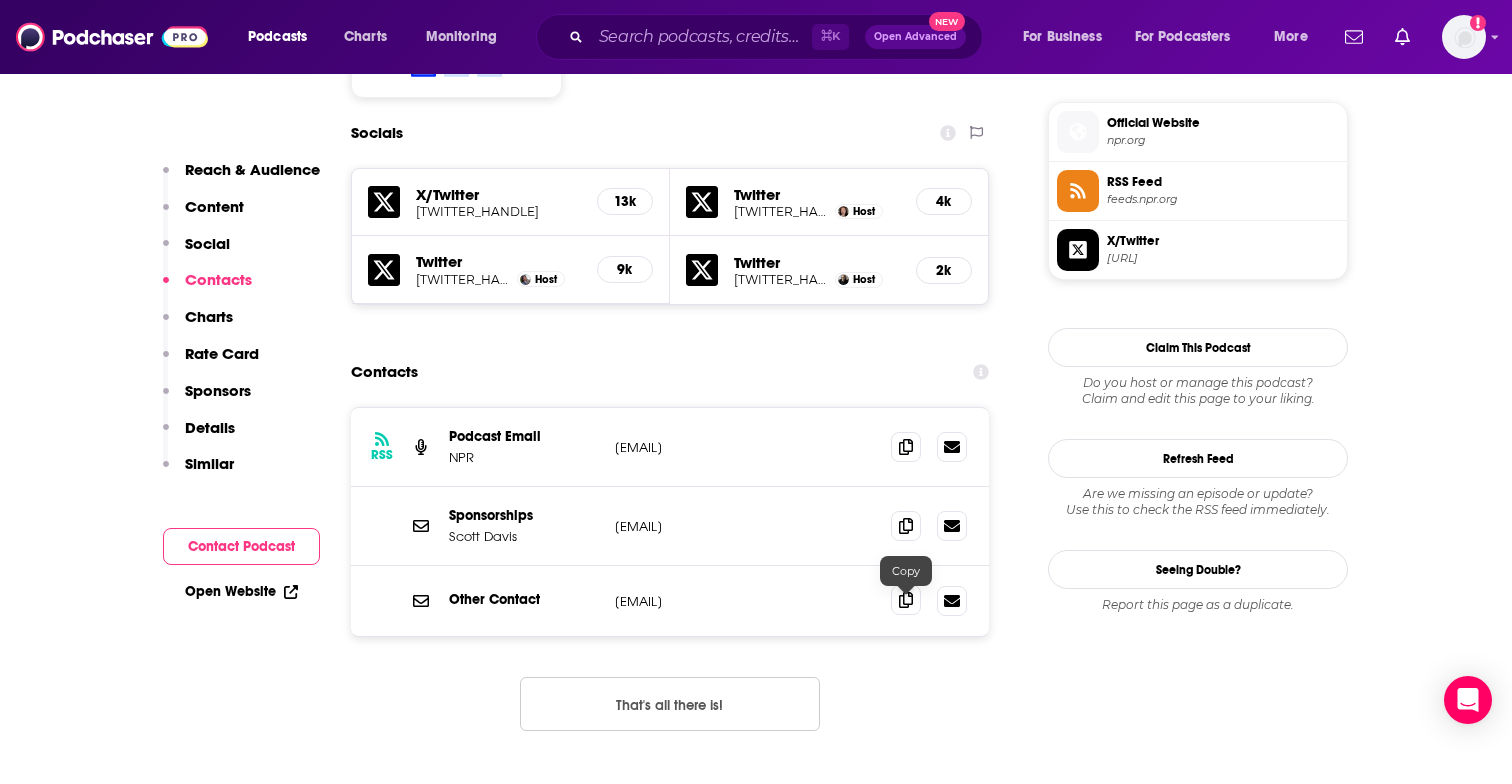 click at bounding box center (906, 600) 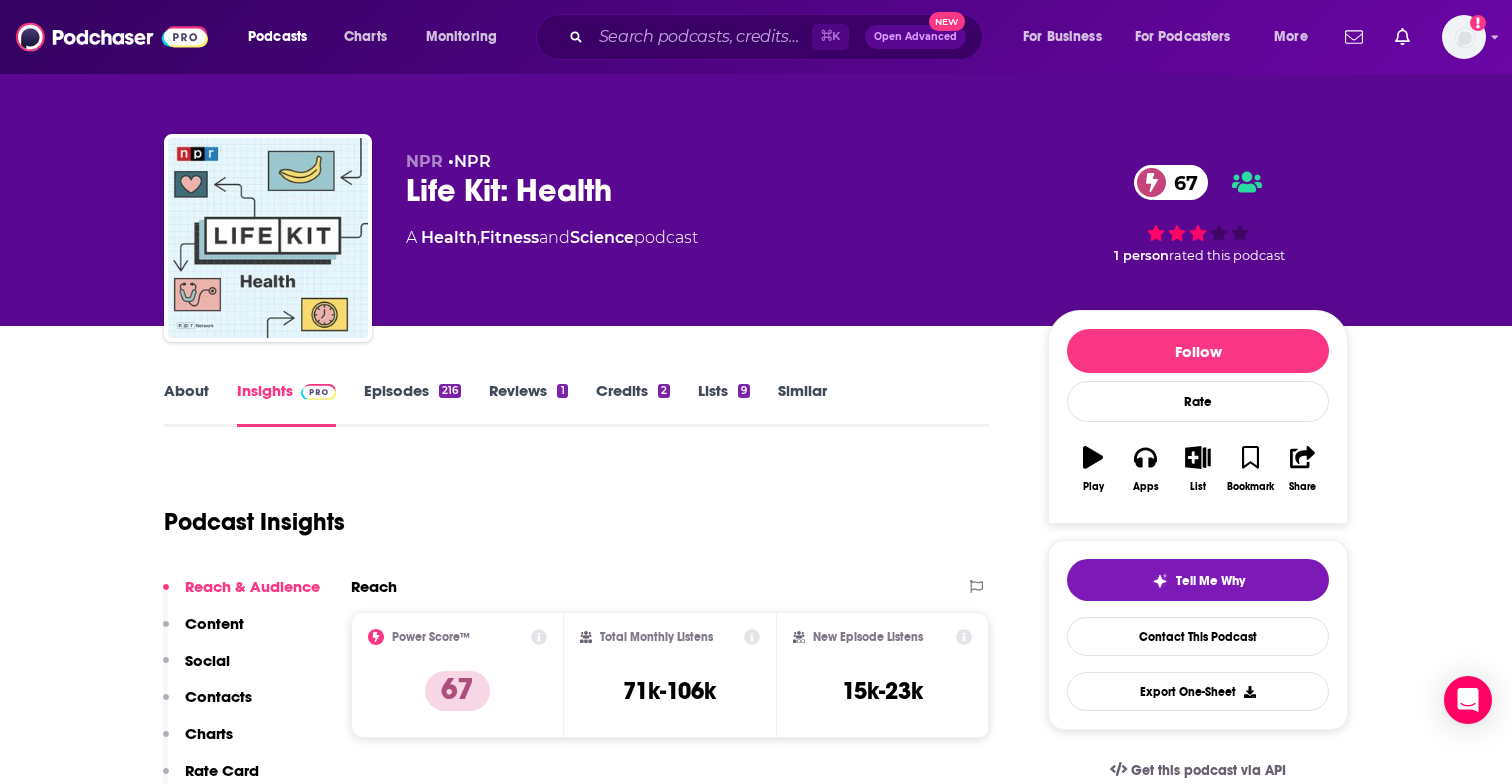 scroll, scrollTop: 0, scrollLeft: 0, axis: both 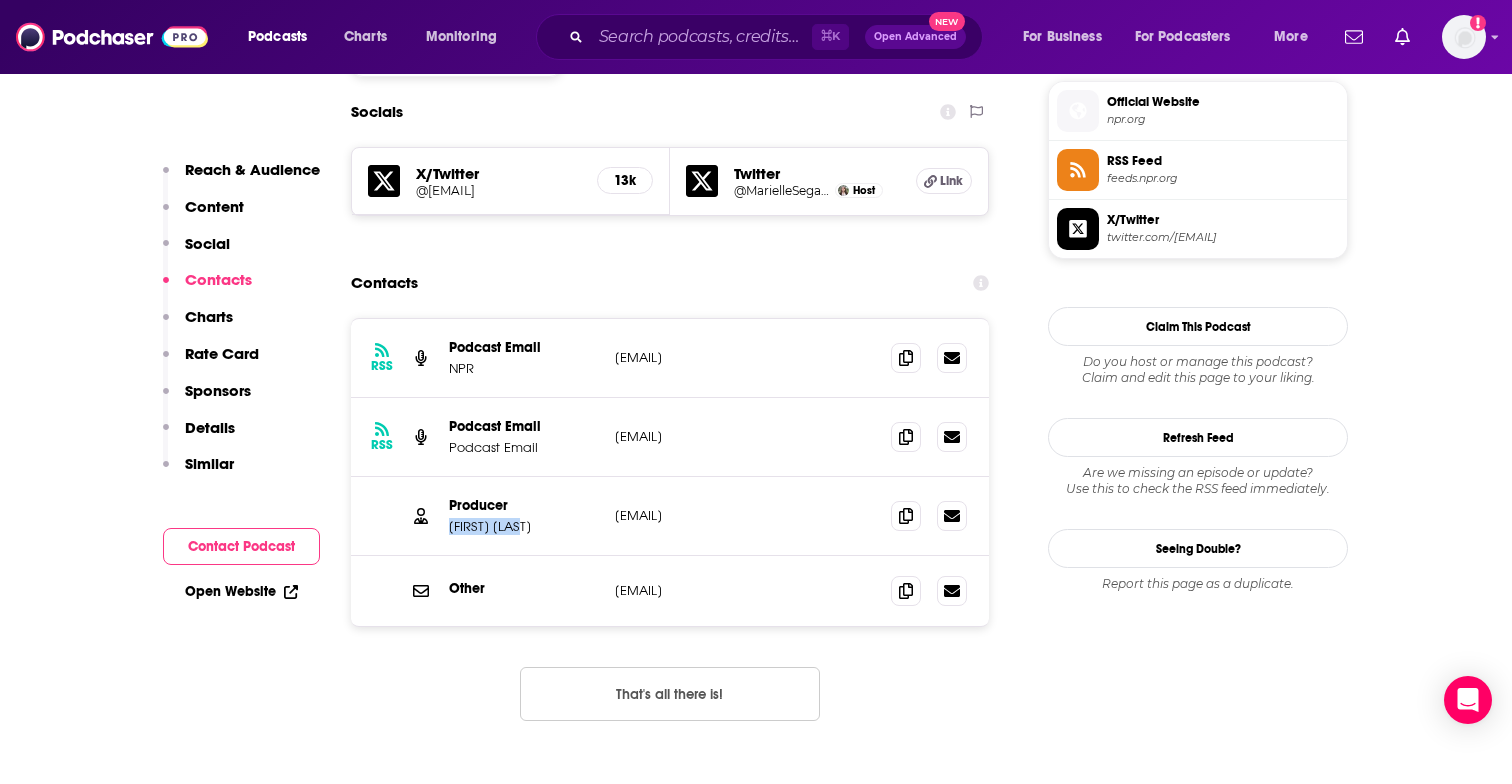 drag, startPoint x: 544, startPoint y: 532, endPoint x: 447, endPoint y: 529, distance: 97.04638 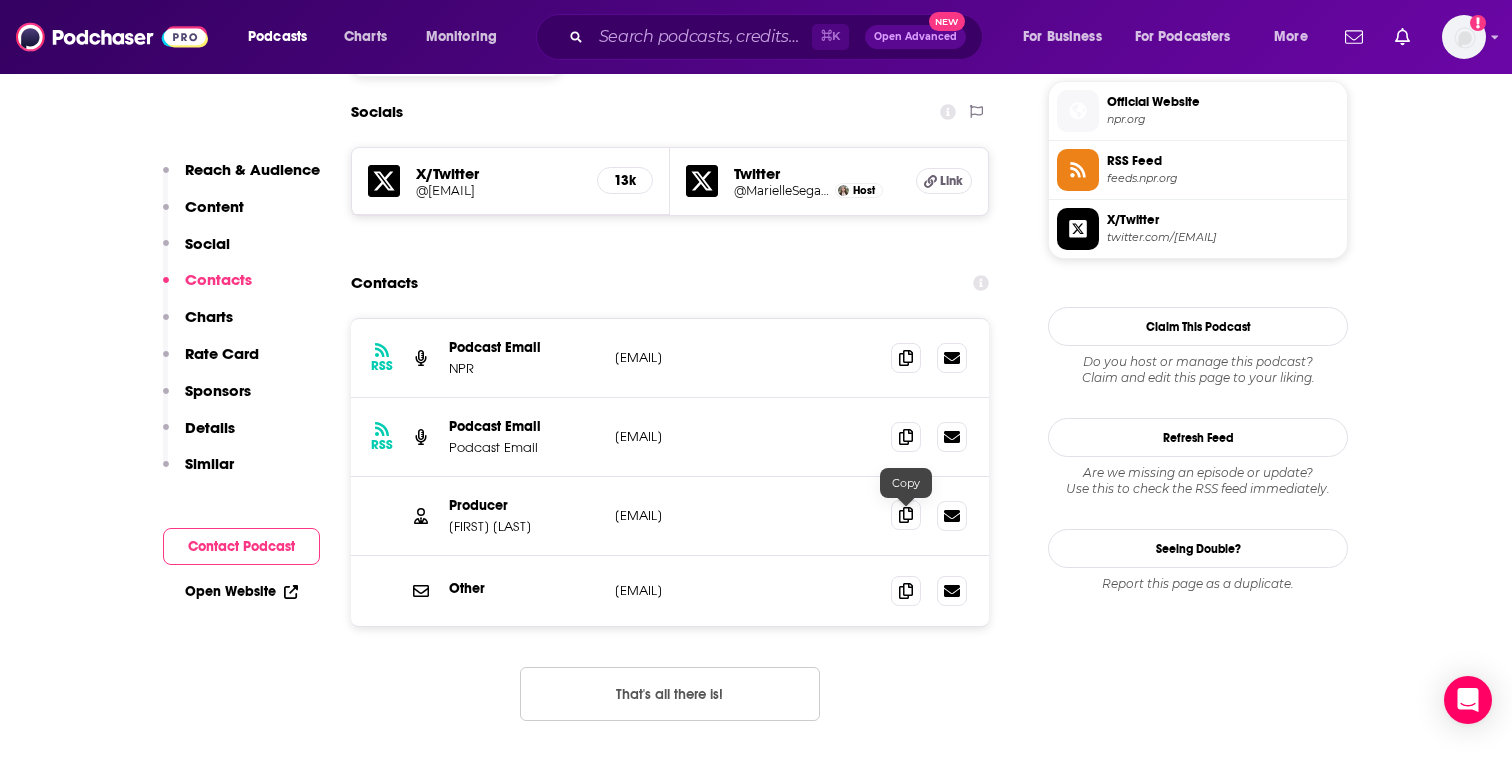 click at bounding box center (906, 515) 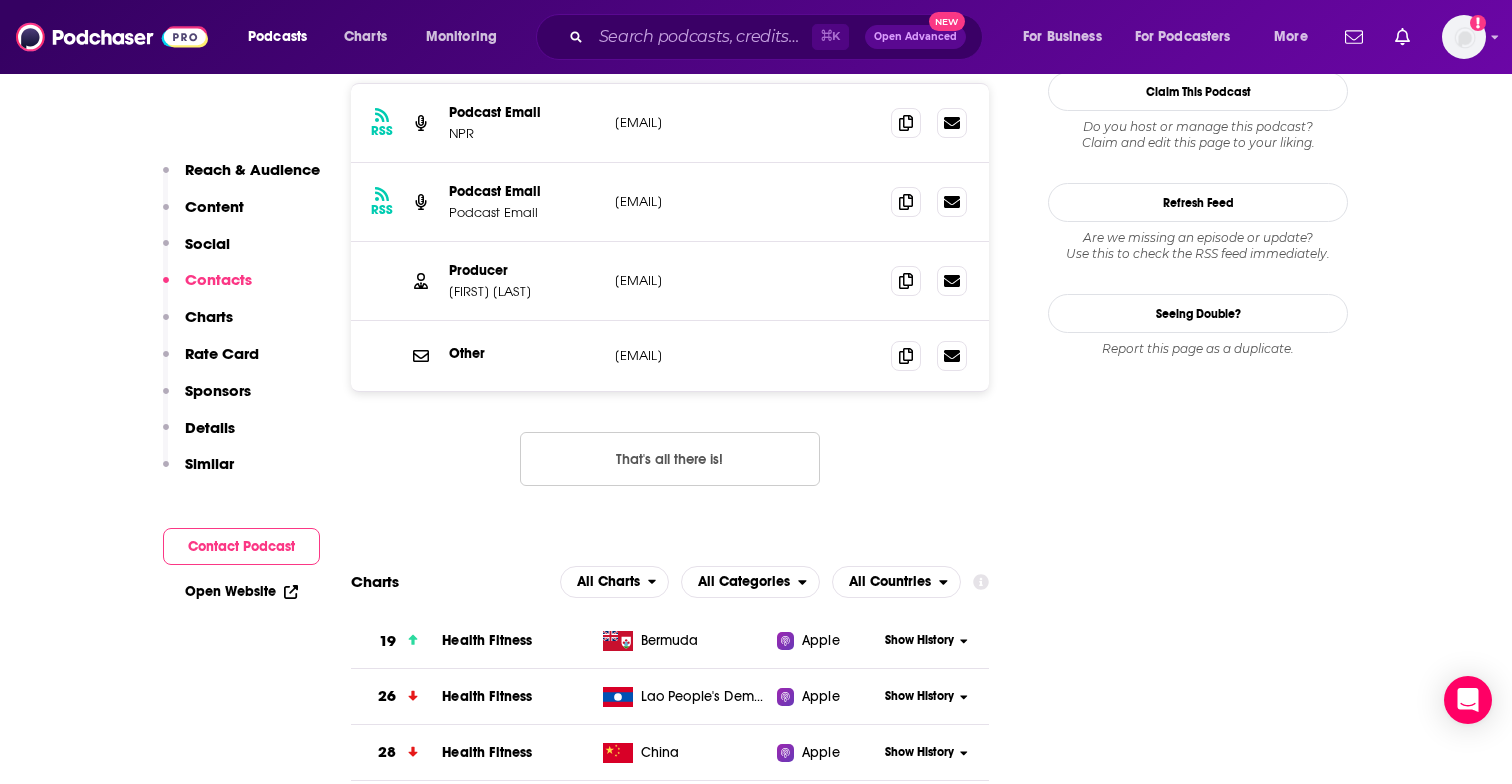 scroll, scrollTop: 1870, scrollLeft: 0, axis: vertical 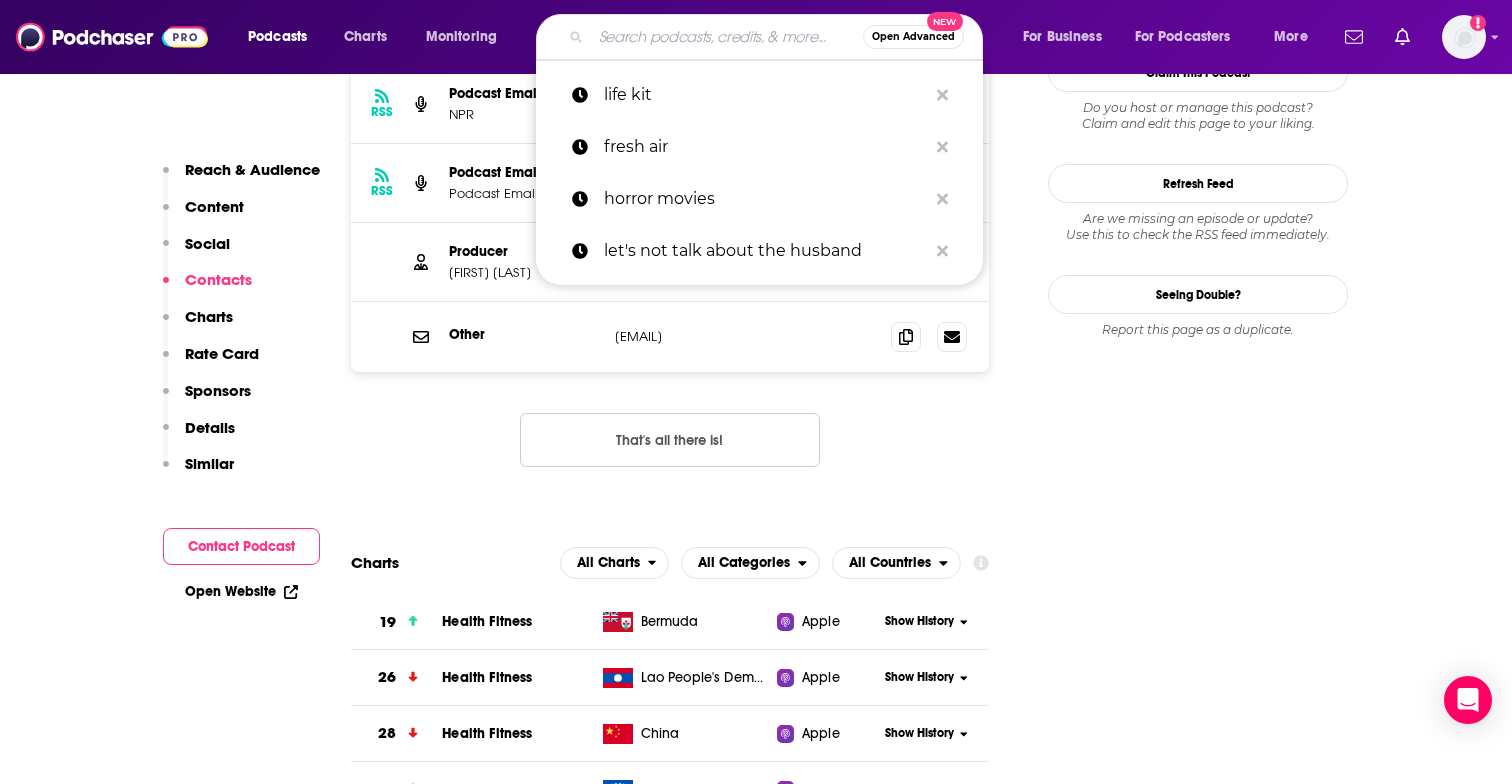 click at bounding box center (727, 37) 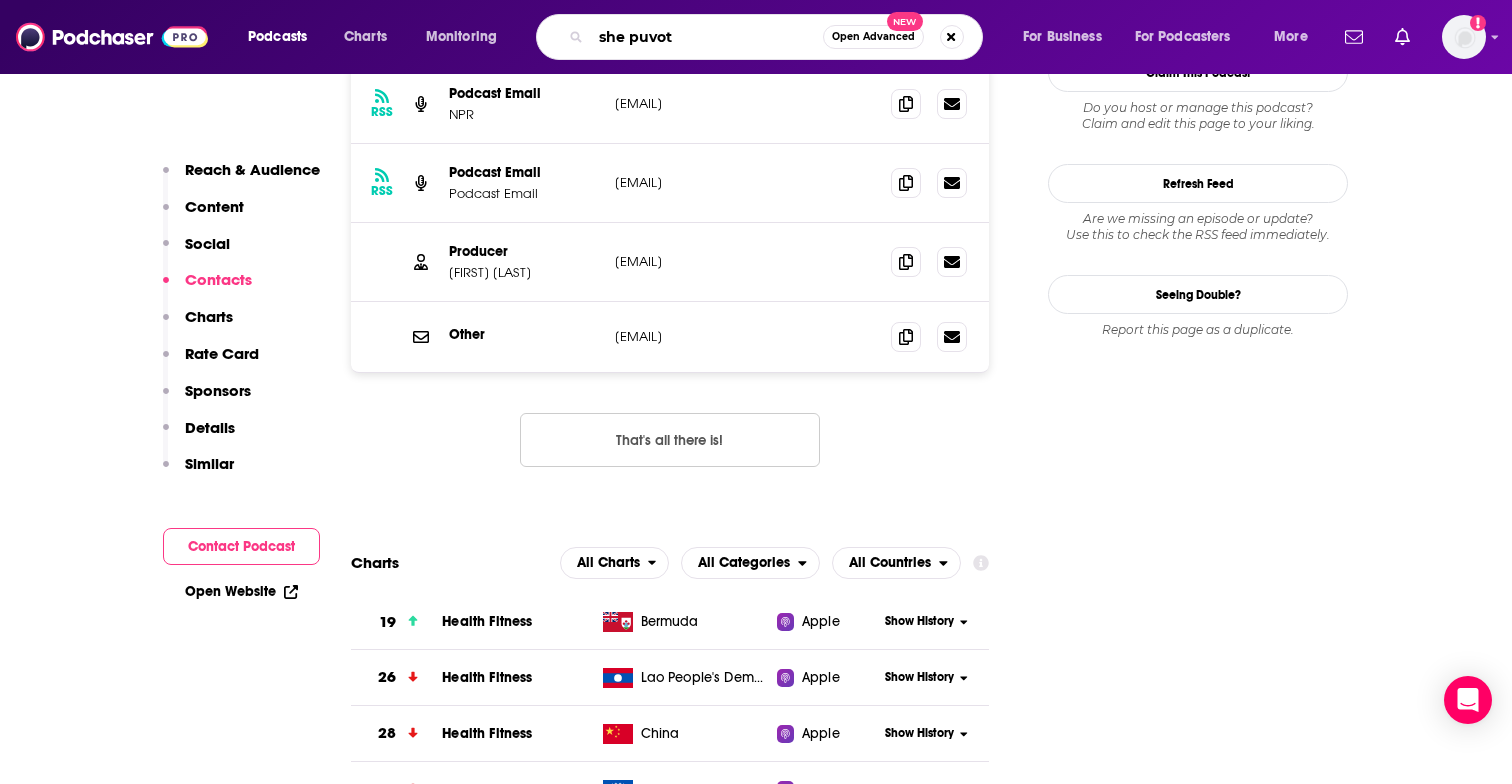type on "she puvots" 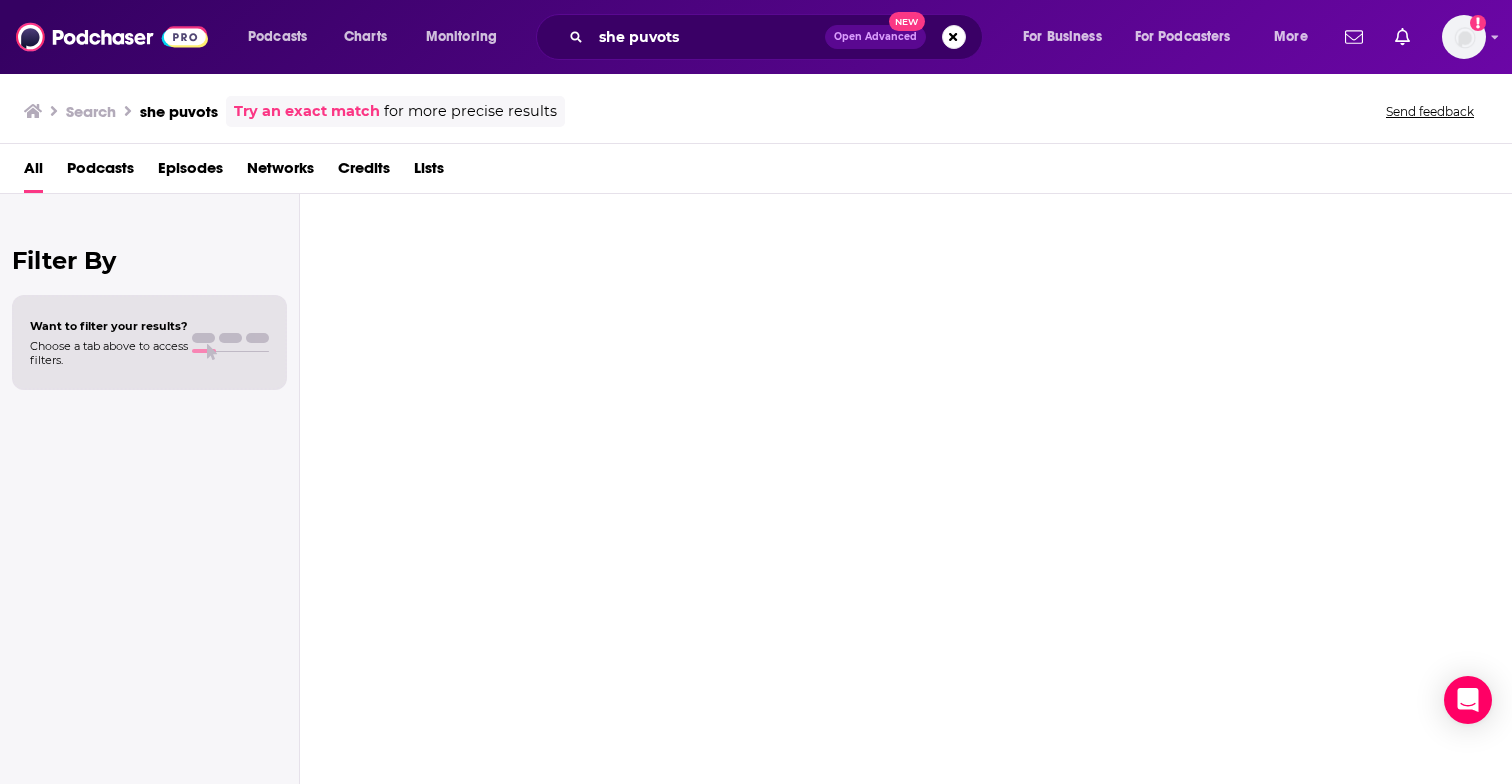 scroll, scrollTop: 0, scrollLeft: 0, axis: both 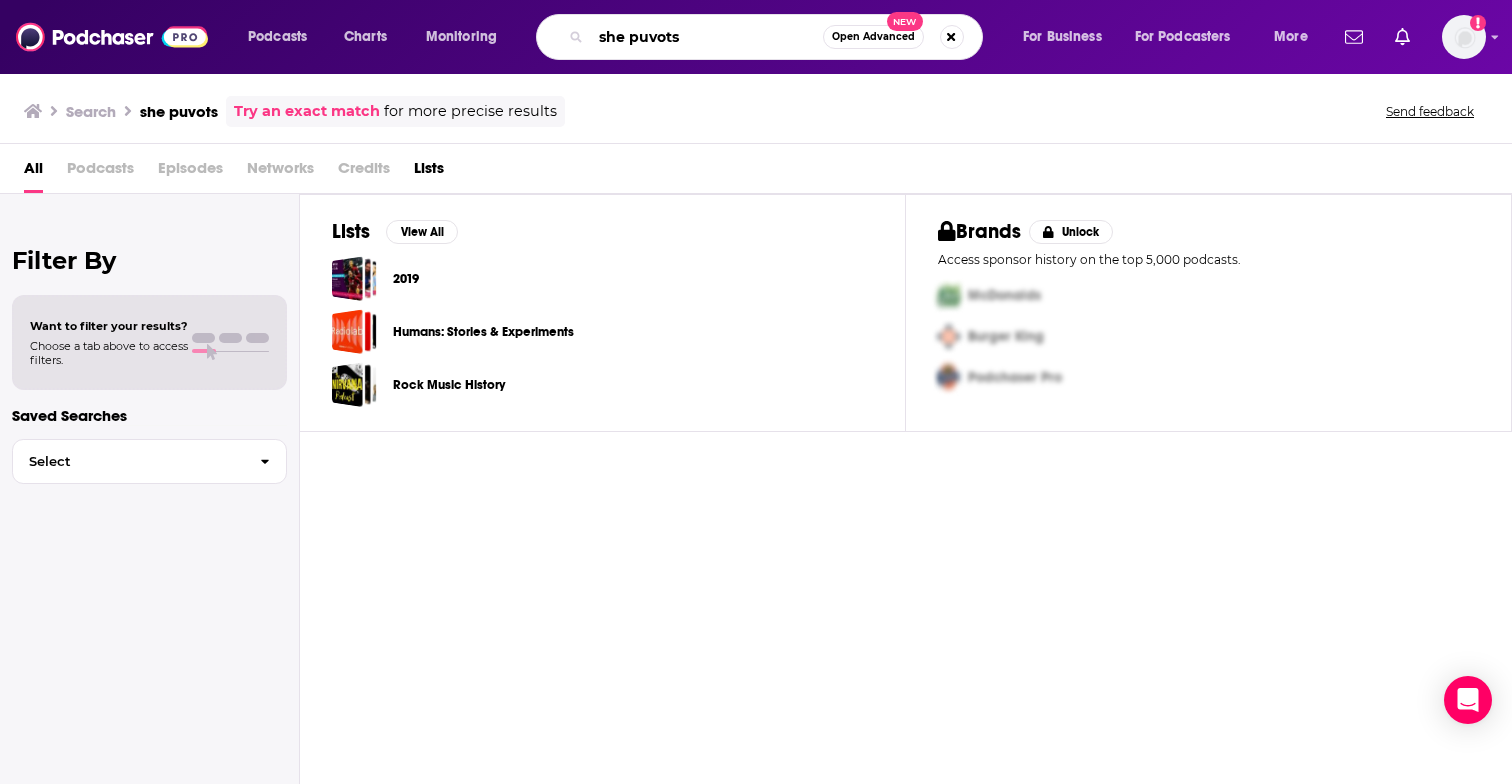 click on "she puvots" at bounding box center [707, 37] 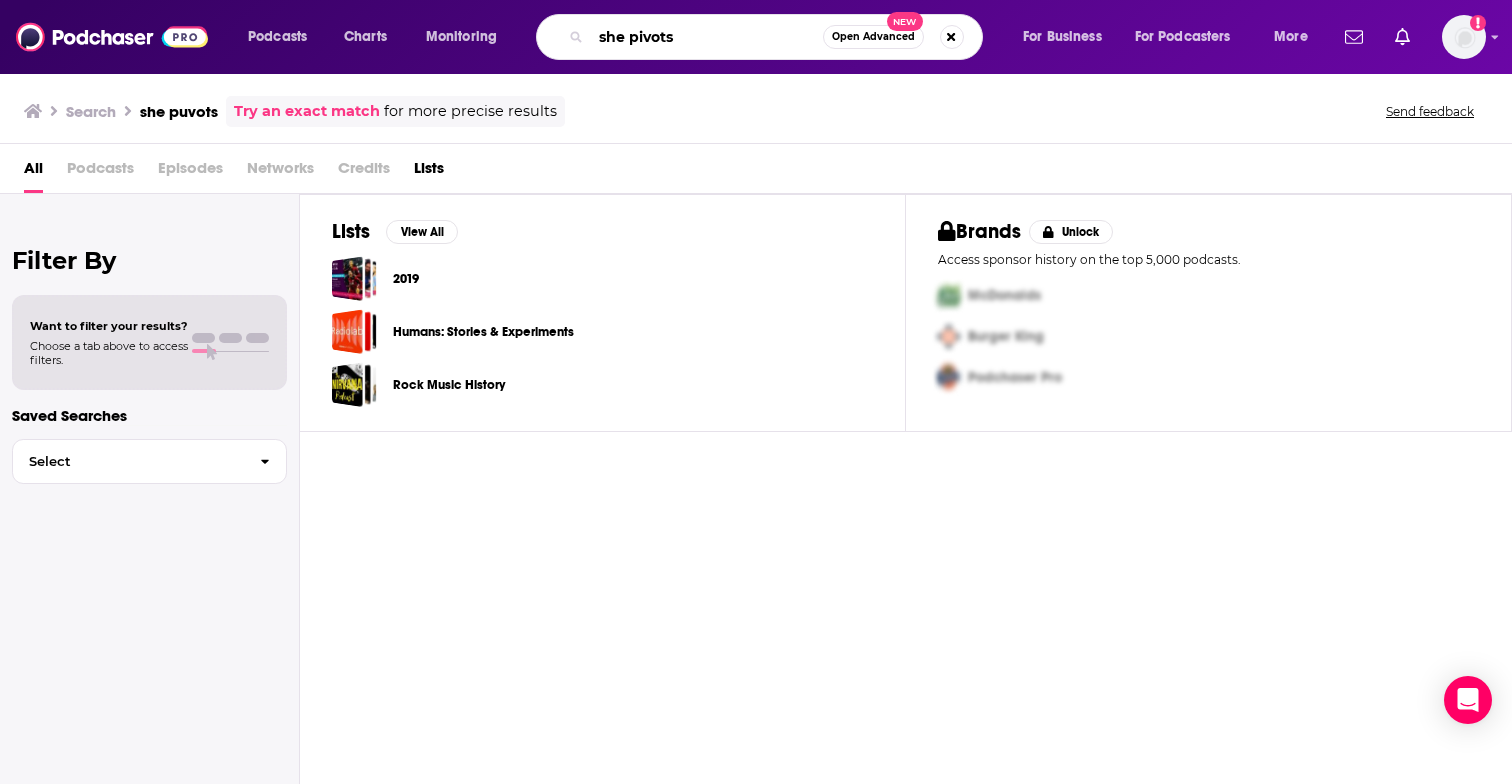 type on "she pivots" 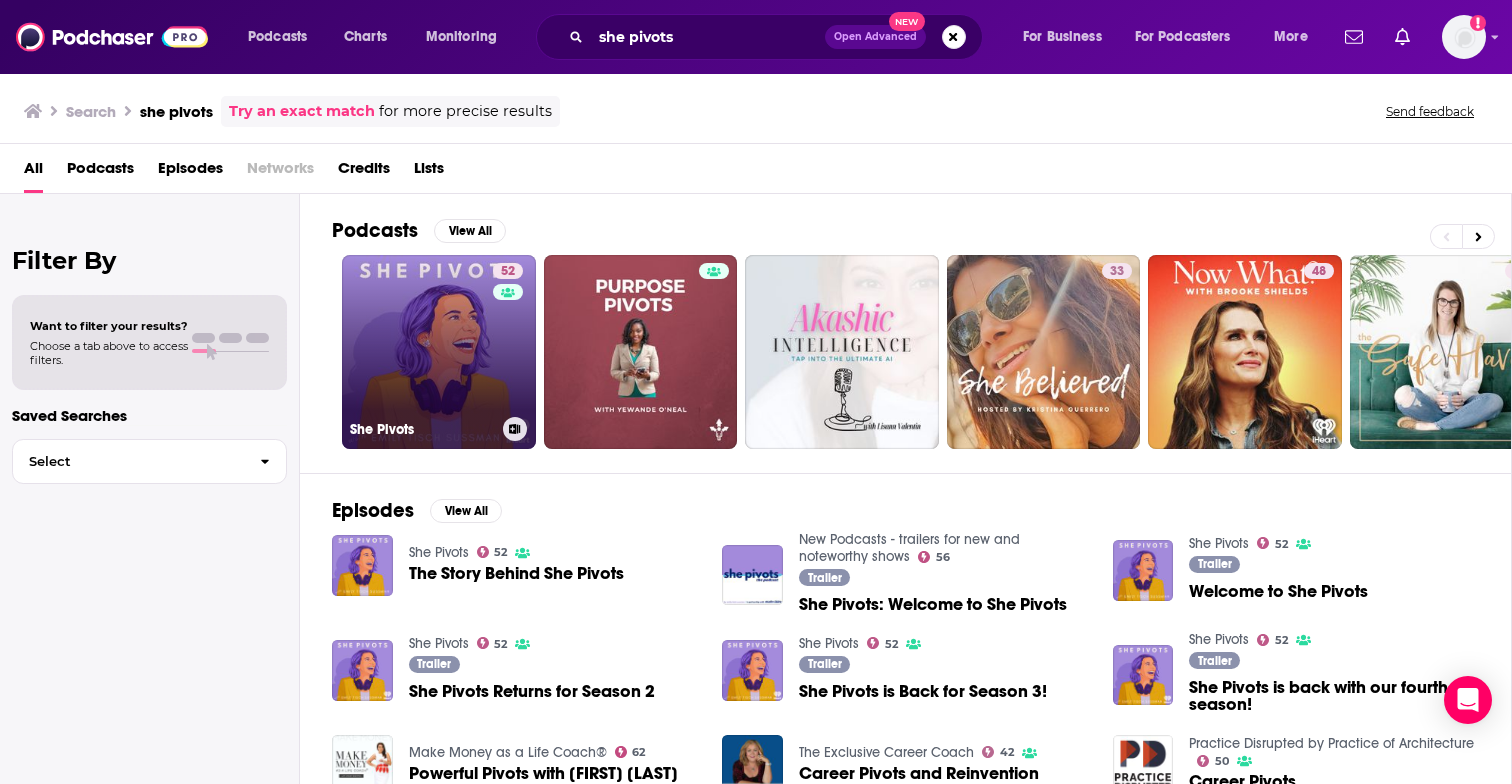 click on "52 She Pivots" at bounding box center [439, 352] 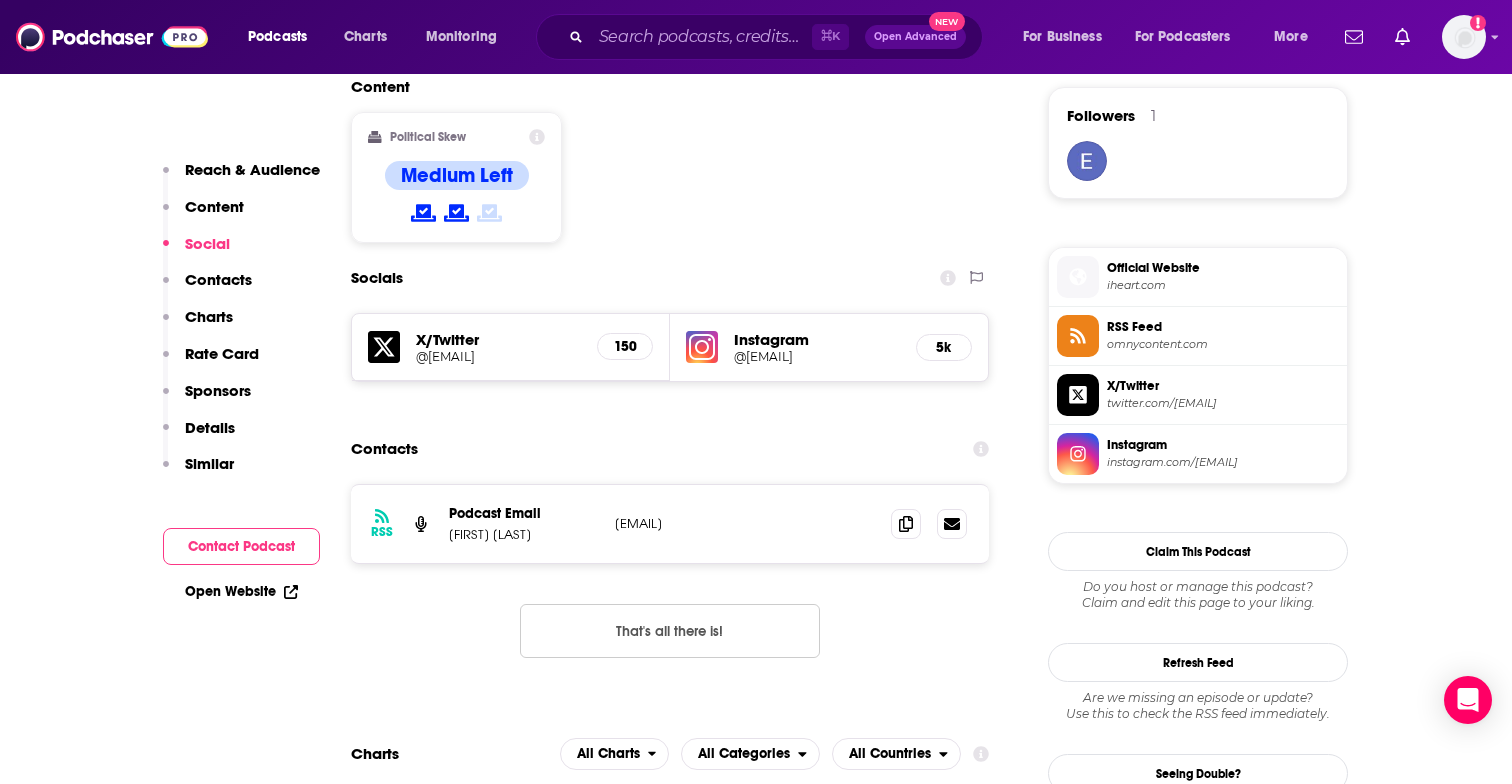 scroll, scrollTop: 1451, scrollLeft: 0, axis: vertical 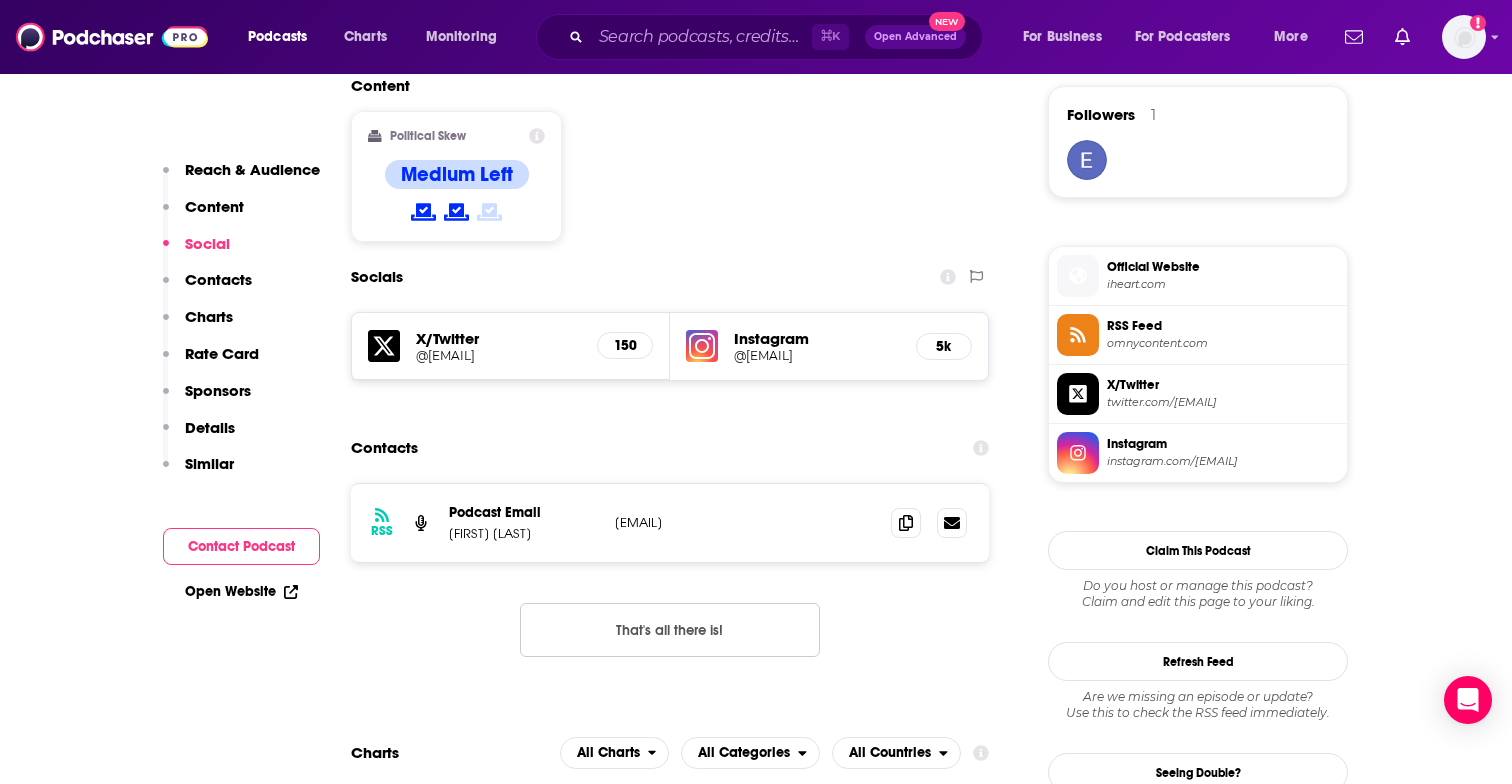 click on "@shepivotsthepodcast" at bounding box center (817, 355) 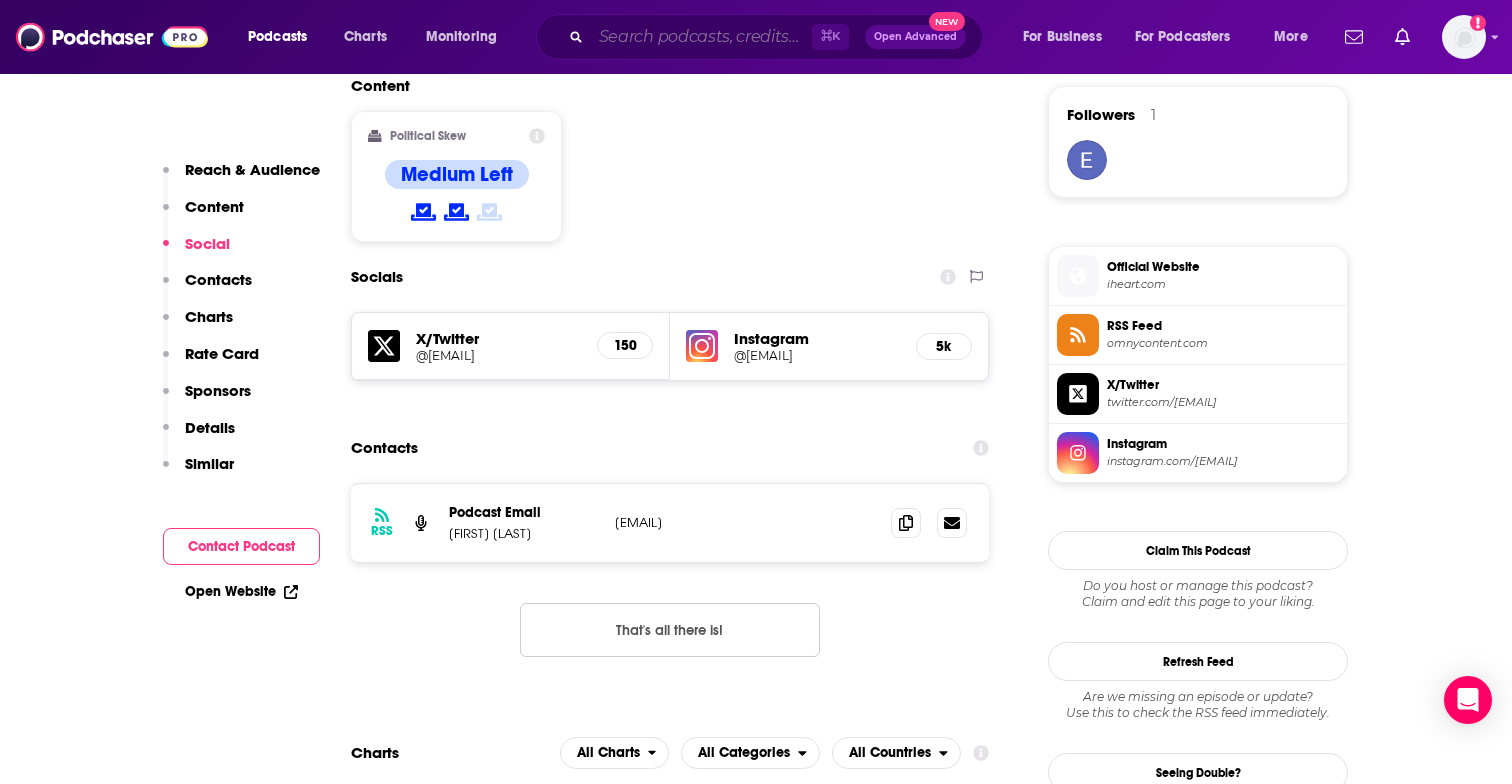 click at bounding box center [701, 37] 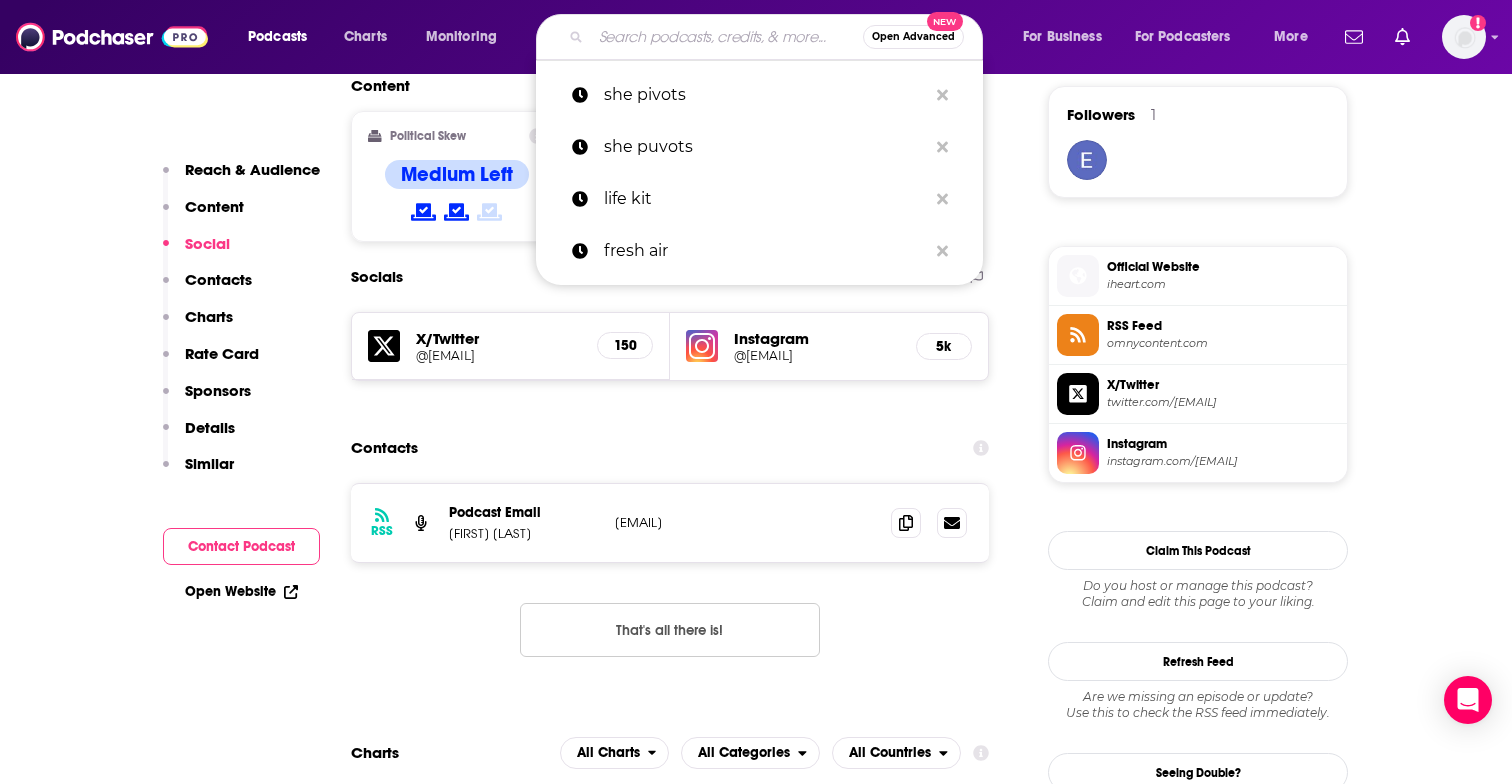 paste on "We Can Do Hard Things" 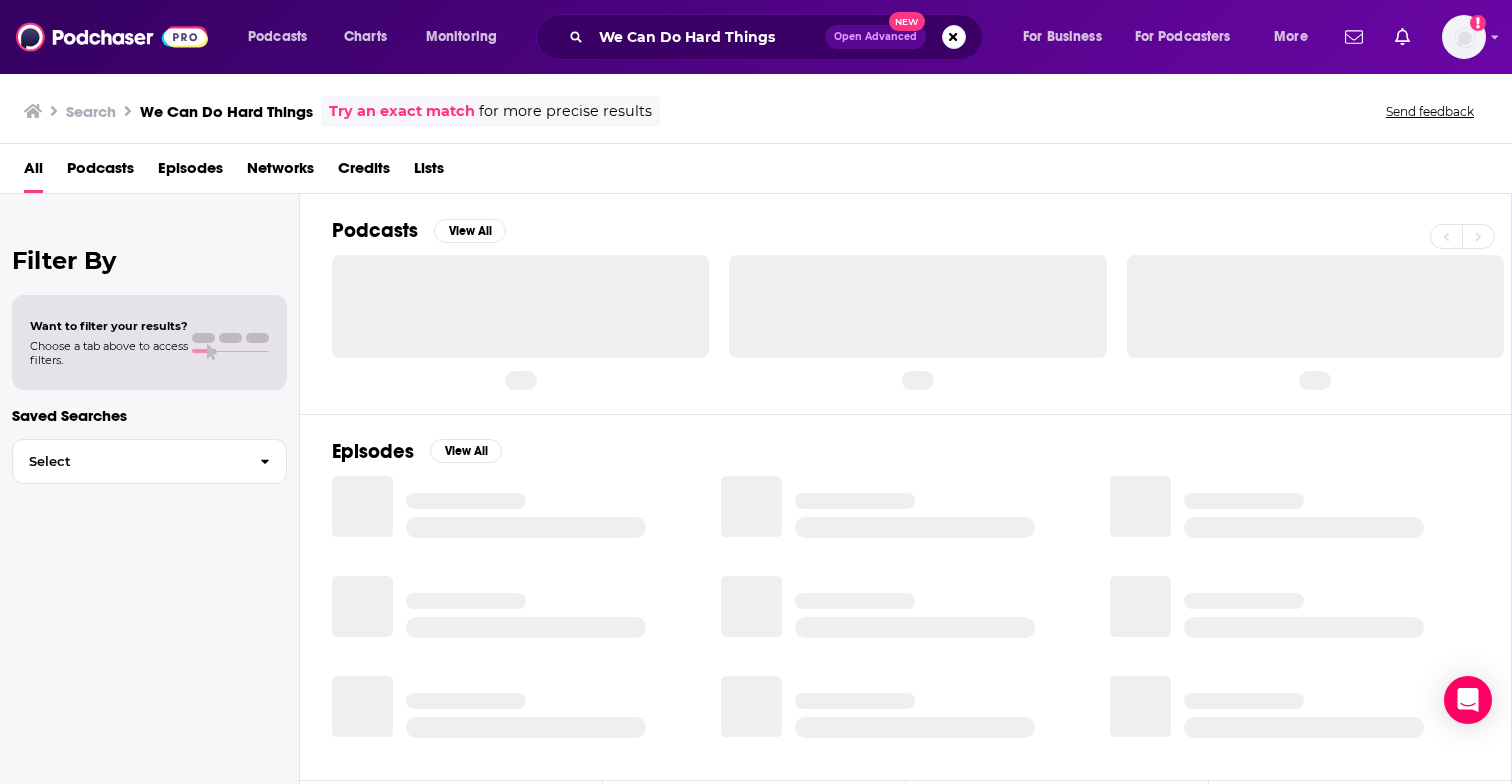 scroll, scrollTop: 0, scrollLeft: 0, axis: both 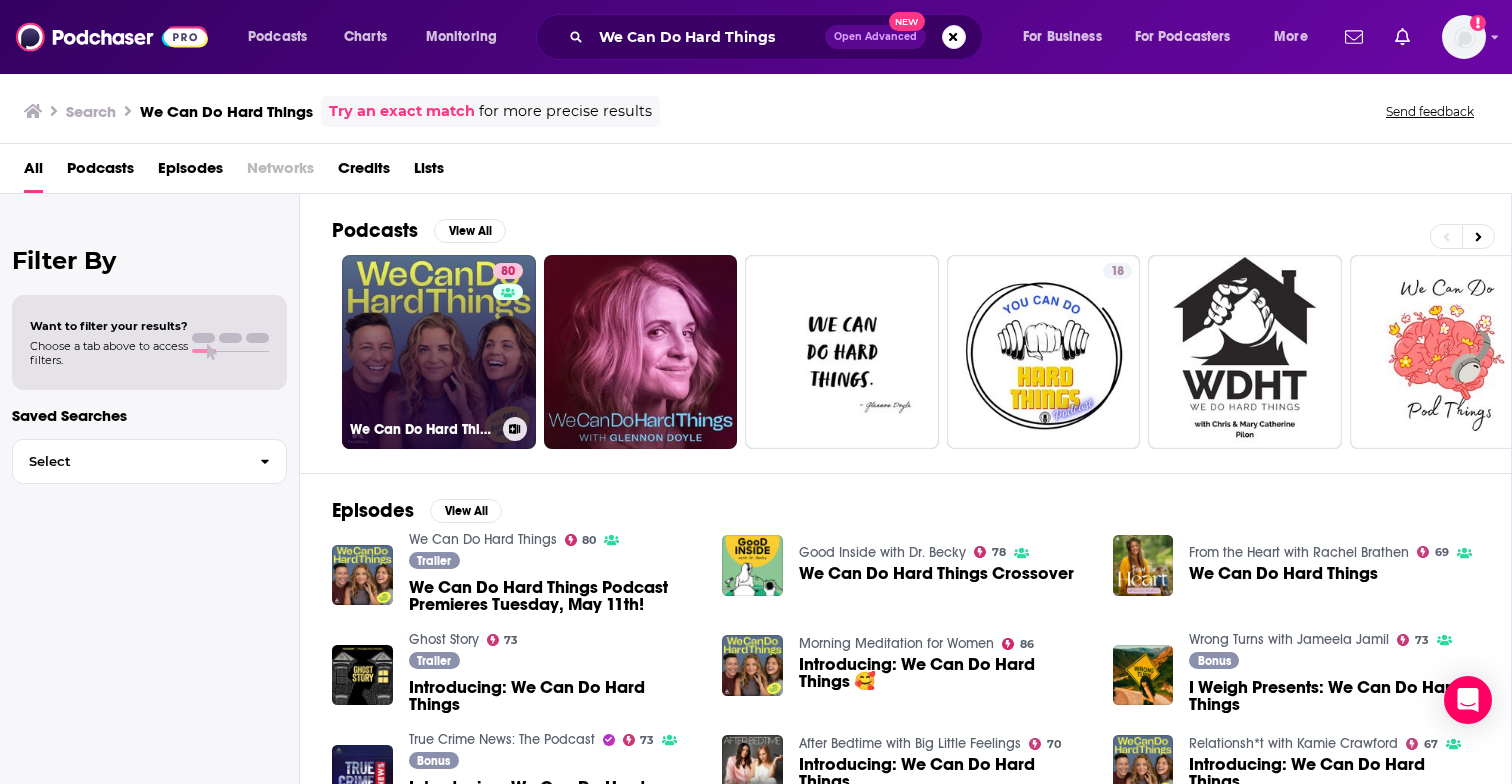 click on "80 We Can Do Hard Things" at bounding box center [439, 352] 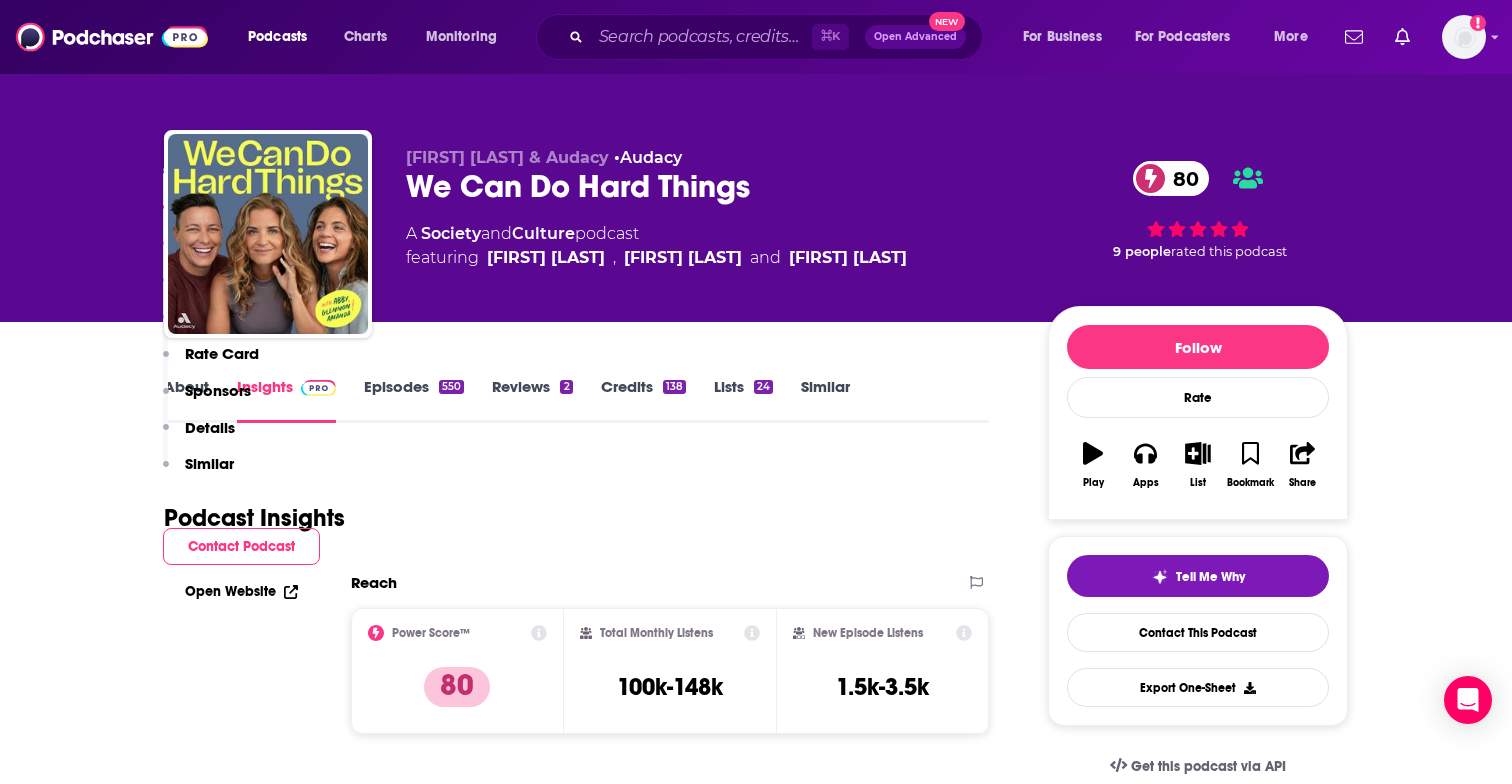 scroll, scrollTop: 0, scrollLeft: 0, axis: both 